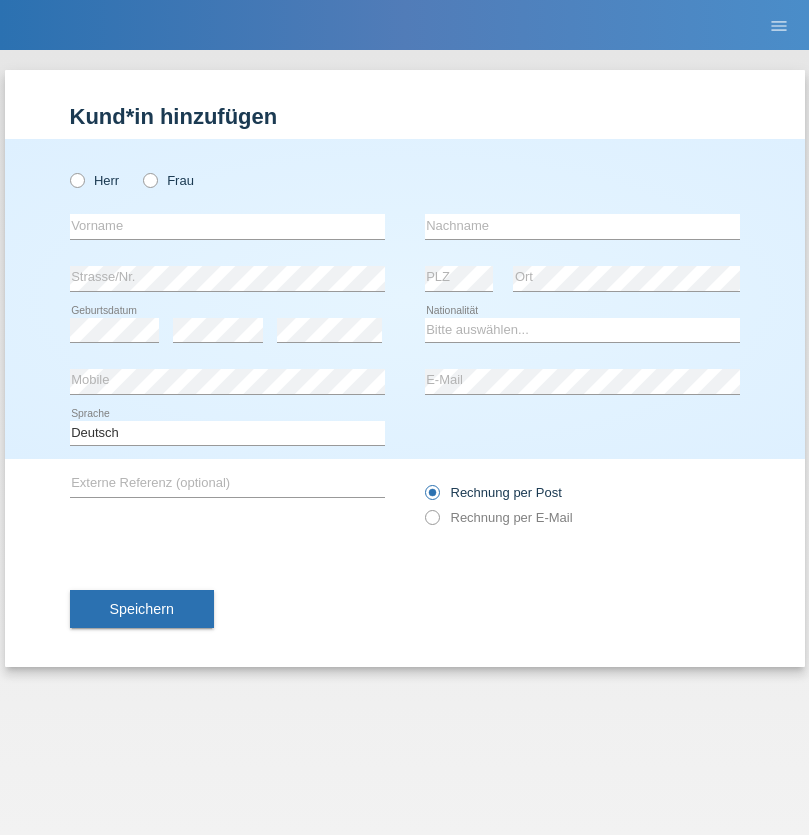 scroll, scrollTop: 0, scrollLeft: 0, axis: both 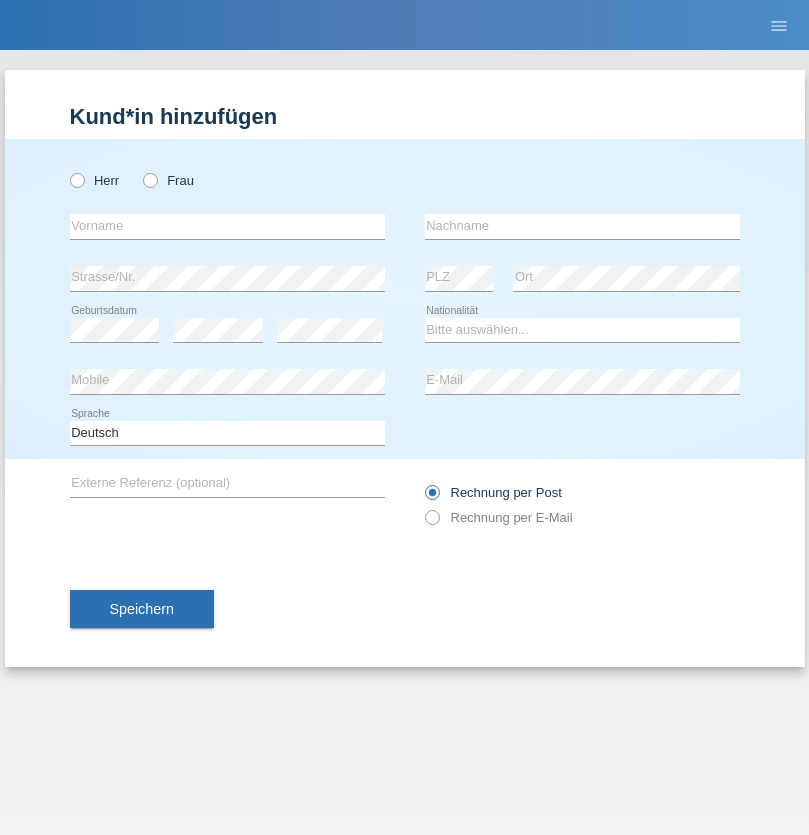radio on "true" 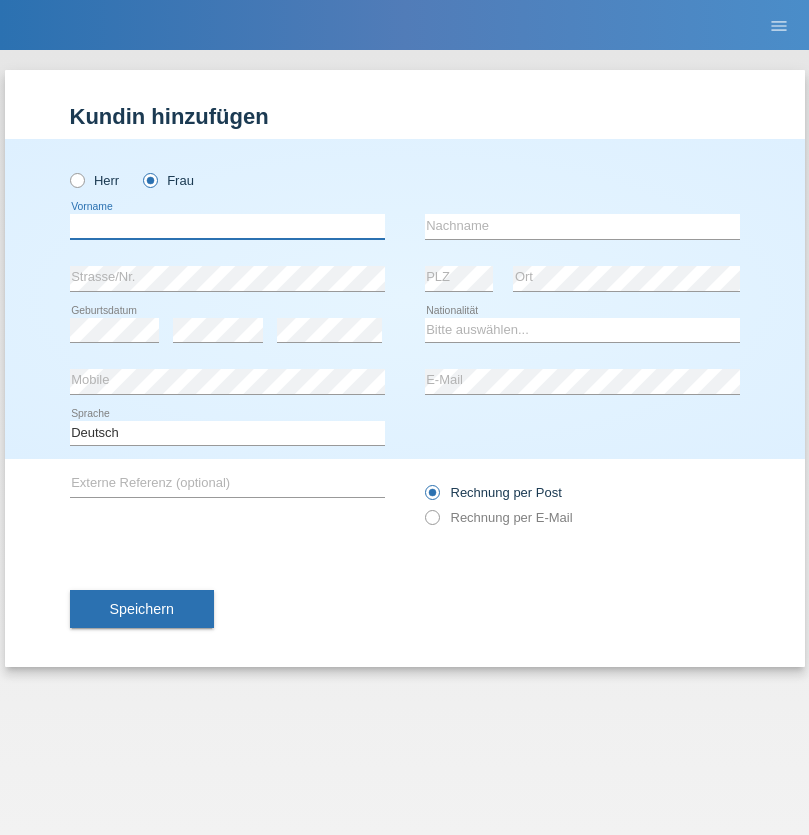 click at bounding box center (227, 226) 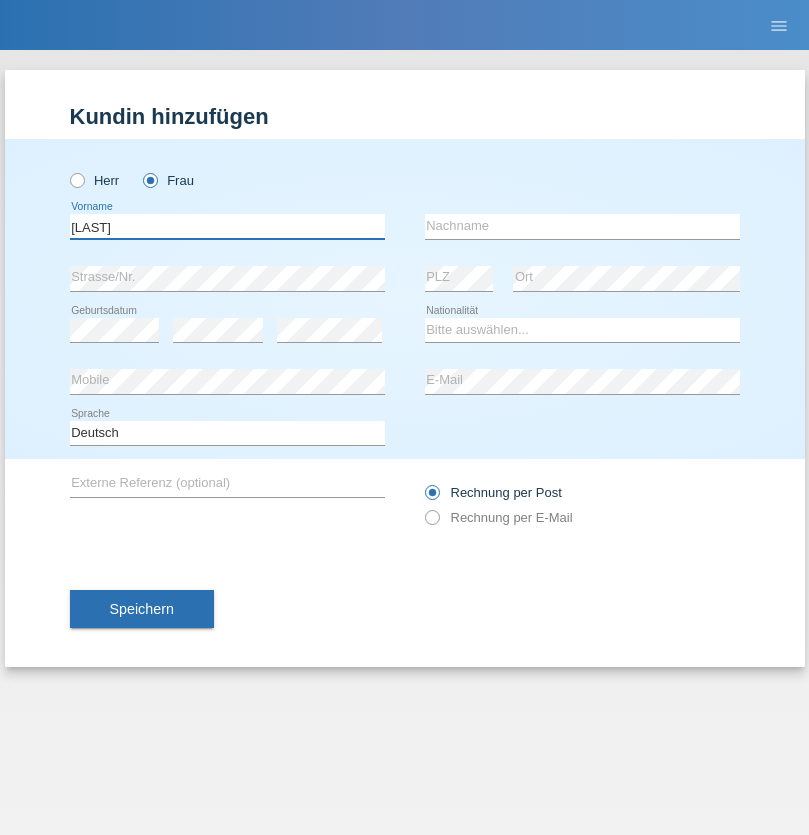 type on "Thiwanee" 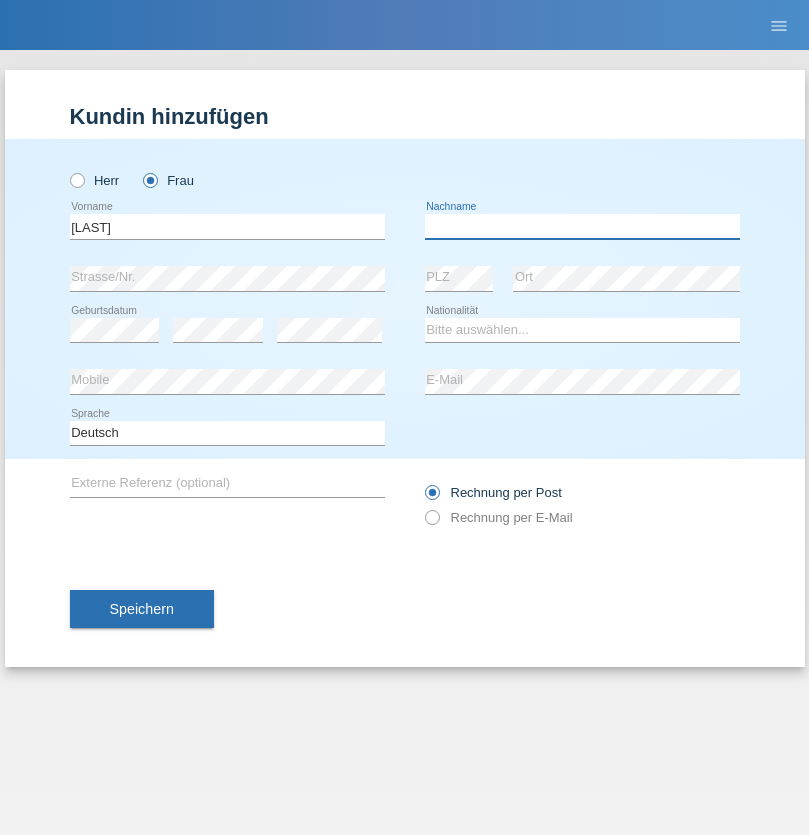click at bounding box center [582, 226] 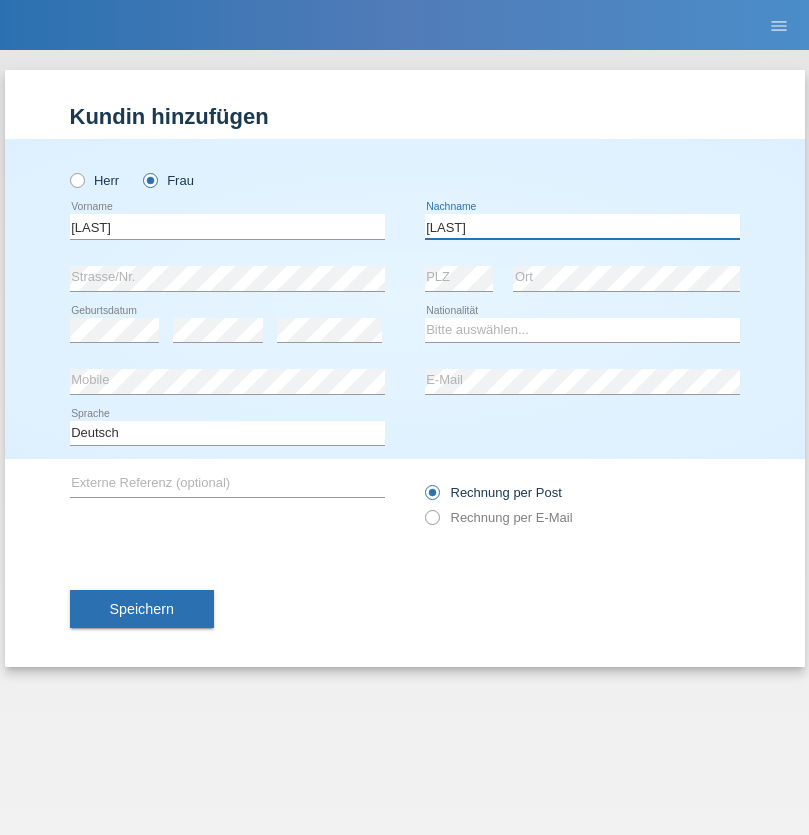 type on "Rabuenam" 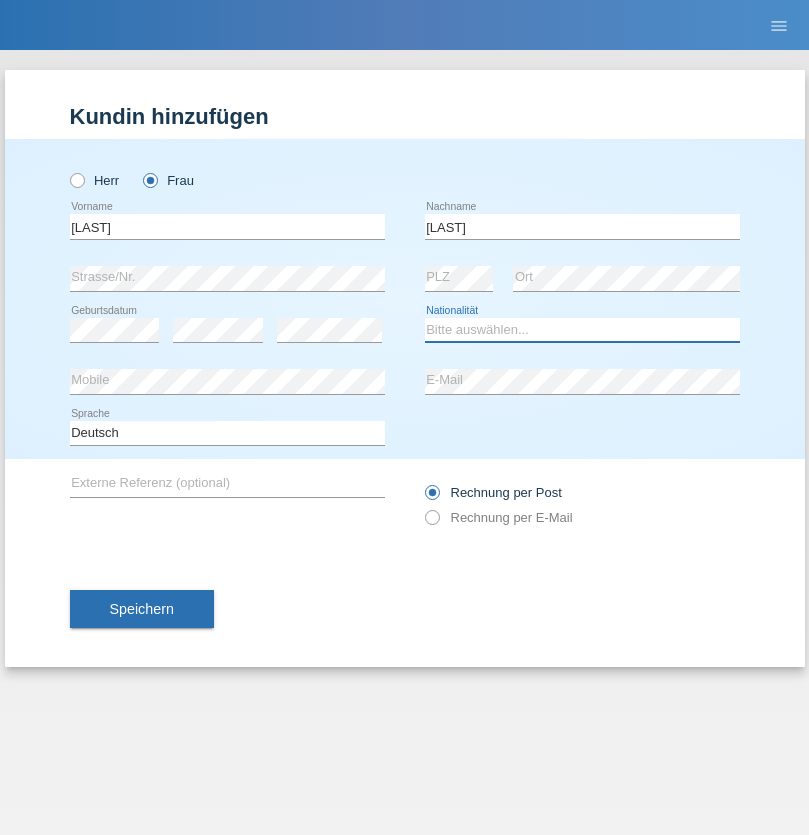 select on "TH" 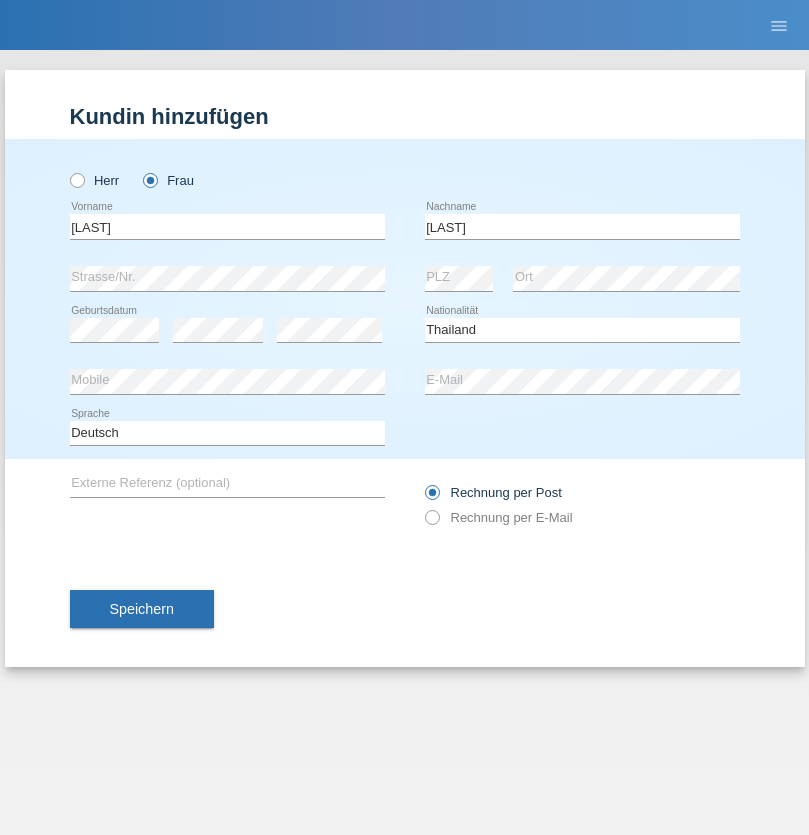 select on "C" 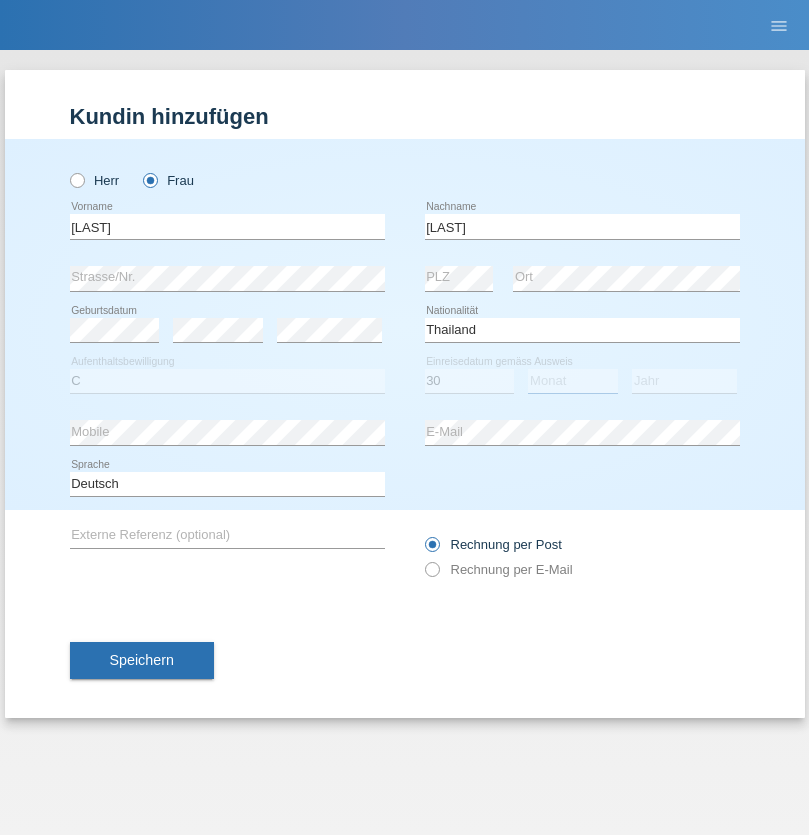 select on "01" 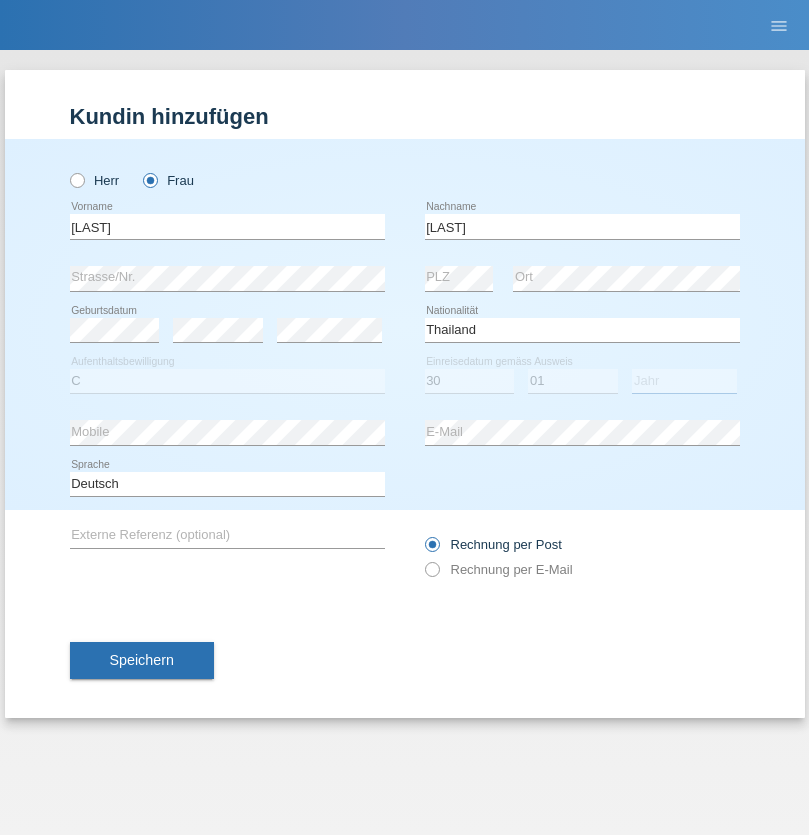 select on "2019" 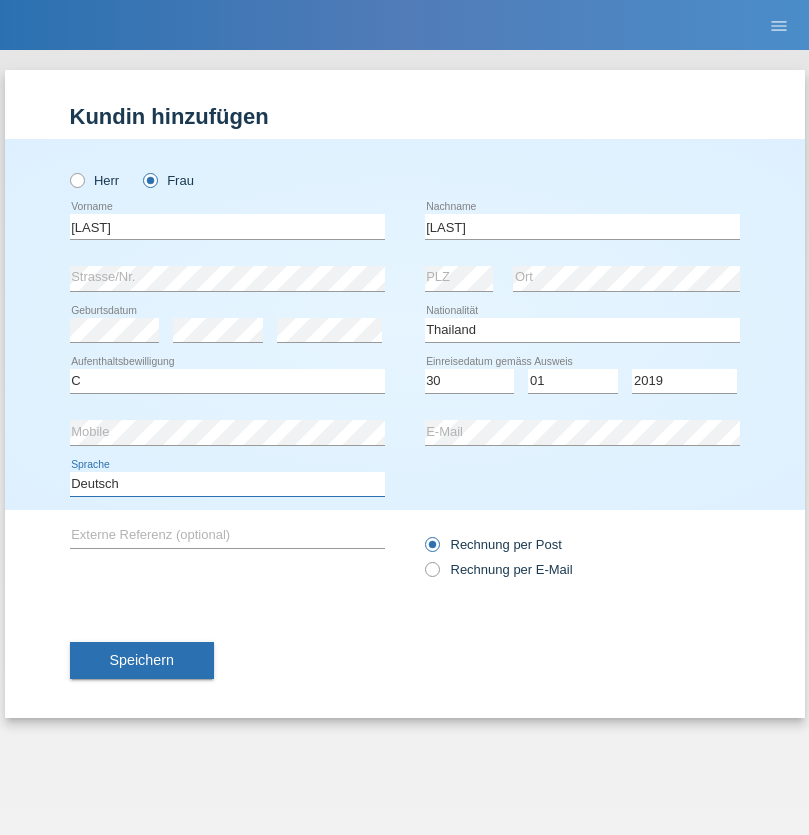 select on "en" 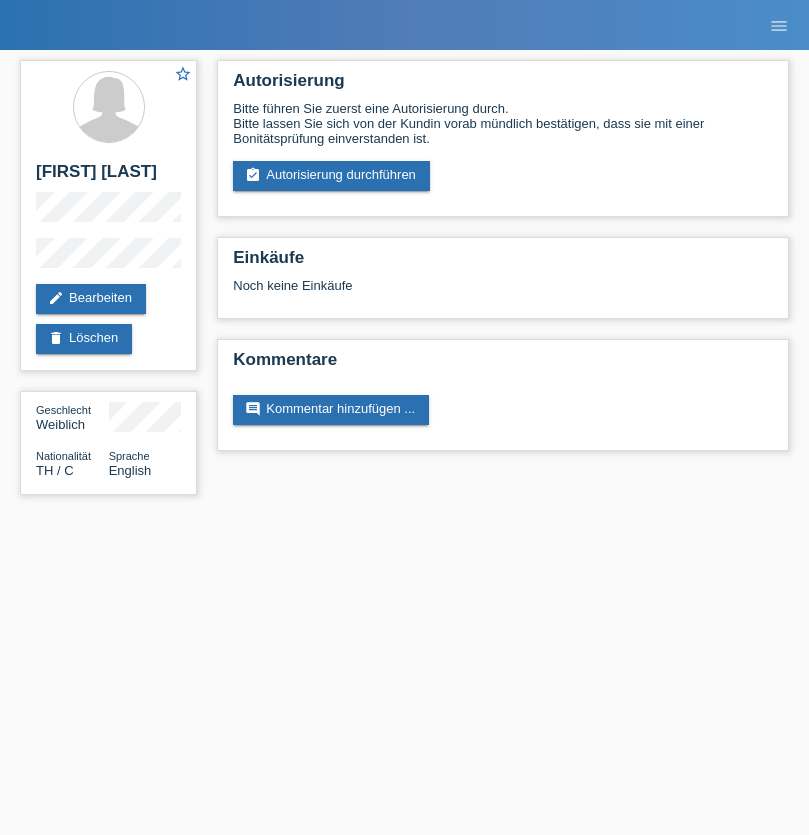 scroll, scrollTop: 0, scrollLeft: 0, axis: both 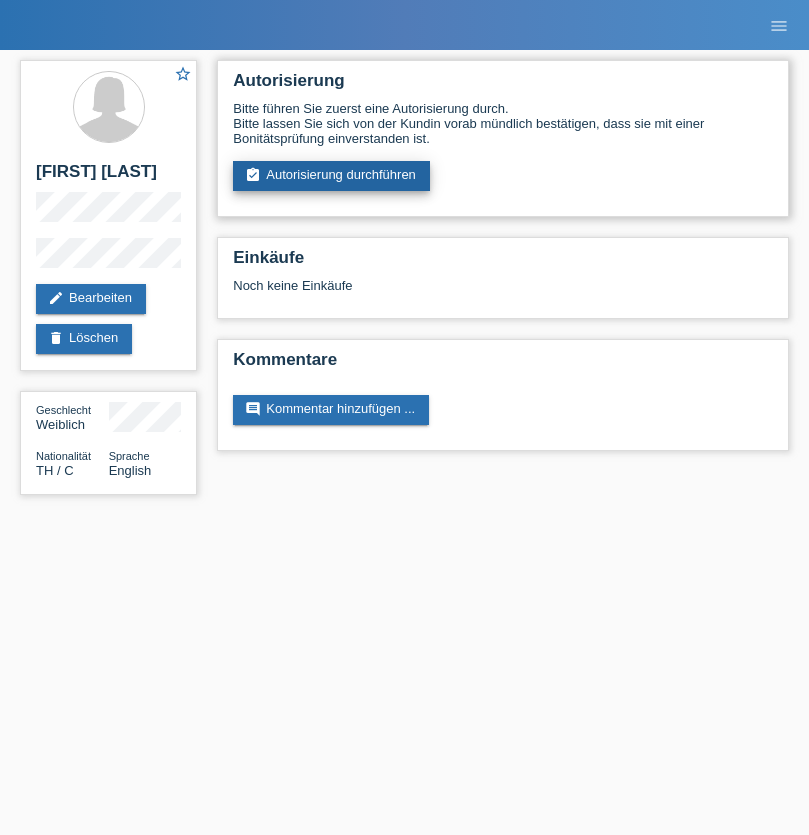 click on "assignment_turned_in  Autorisierung durchführen" at bounding box center (331, 176) 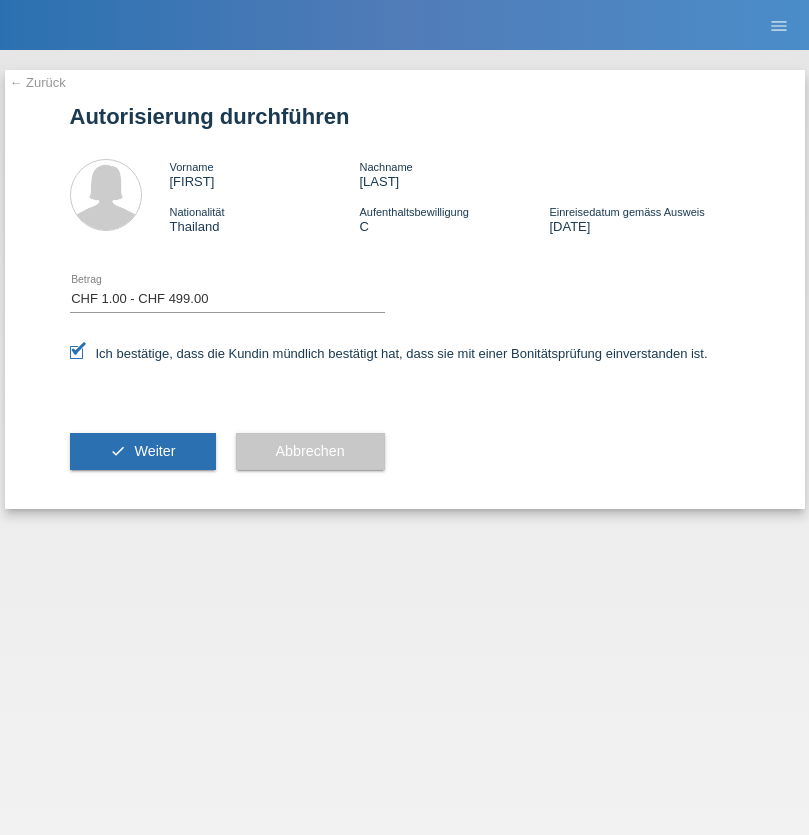 select on "1" 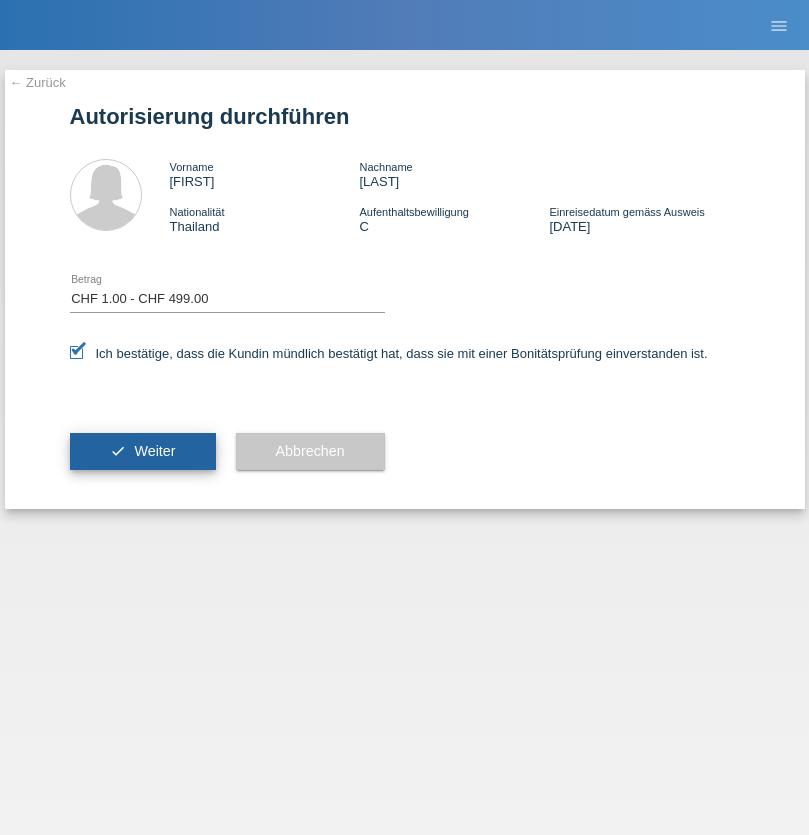 click on "Weiter" at bounding box center [154, 451] 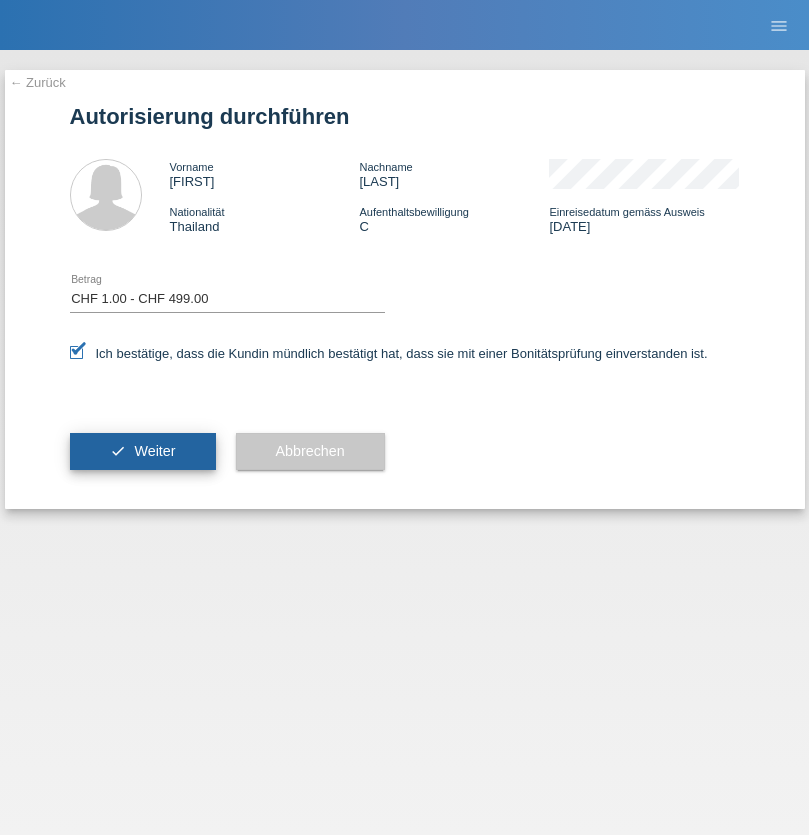 scroll, scrollTop: 0, scrollLeft: 0, axis: both 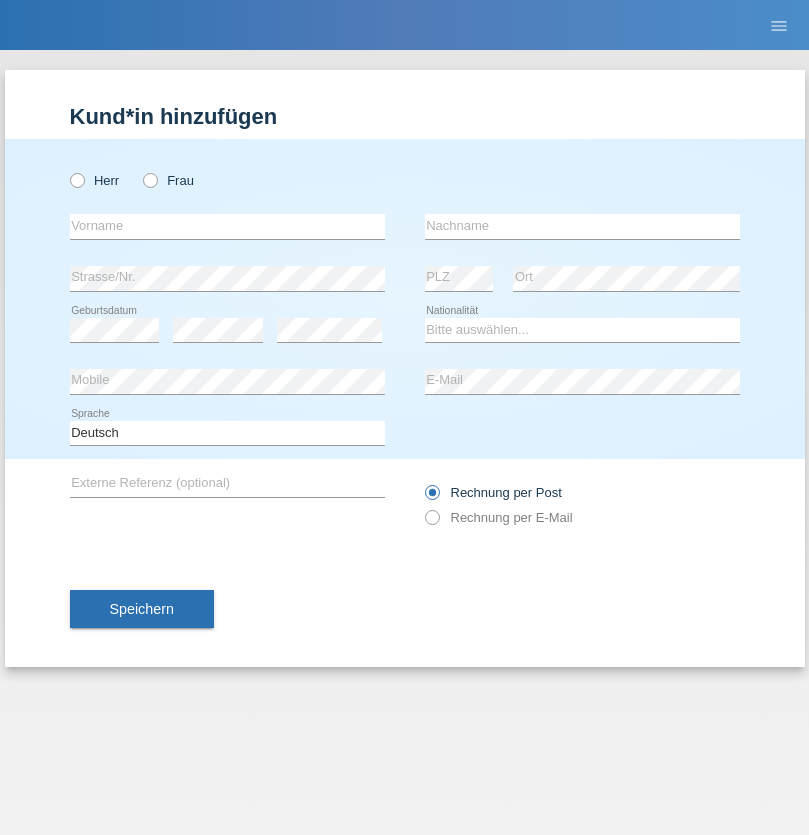 radio on "true" 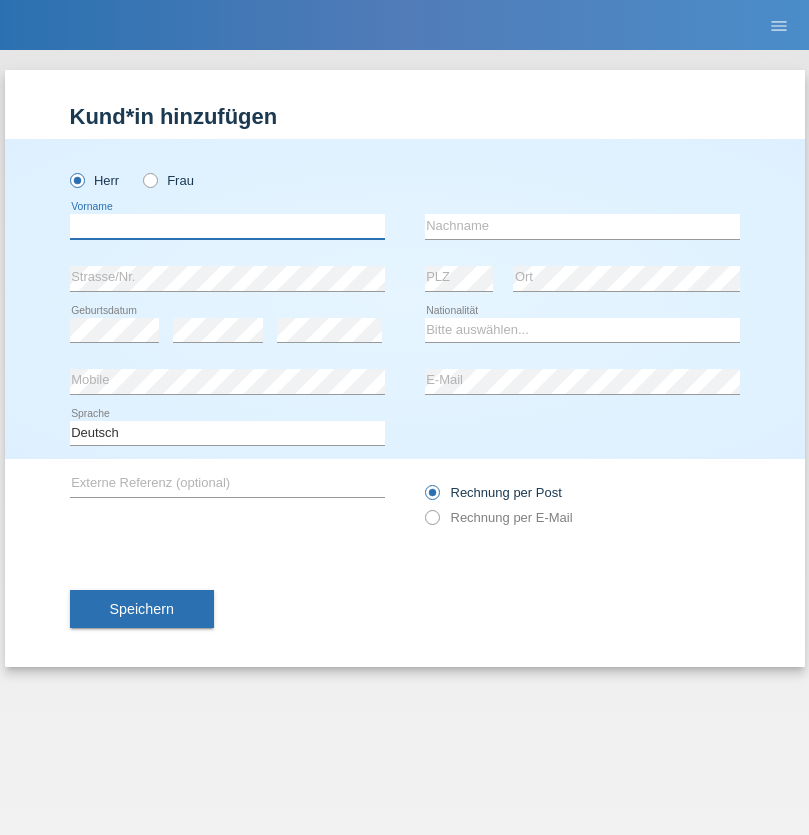 click at bounding box center [227, 226] 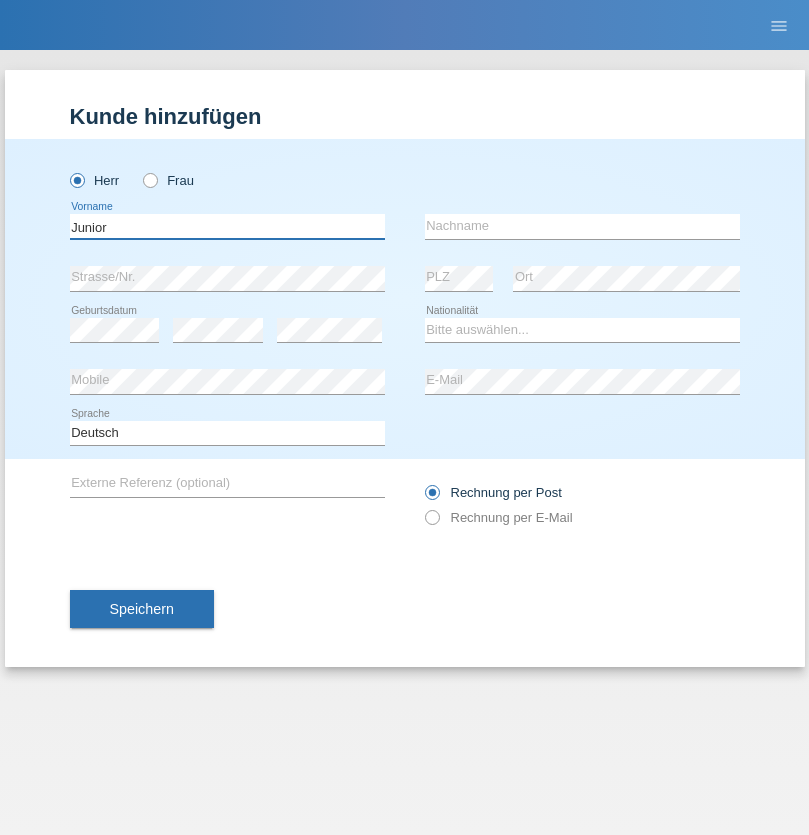 type on "Junior" 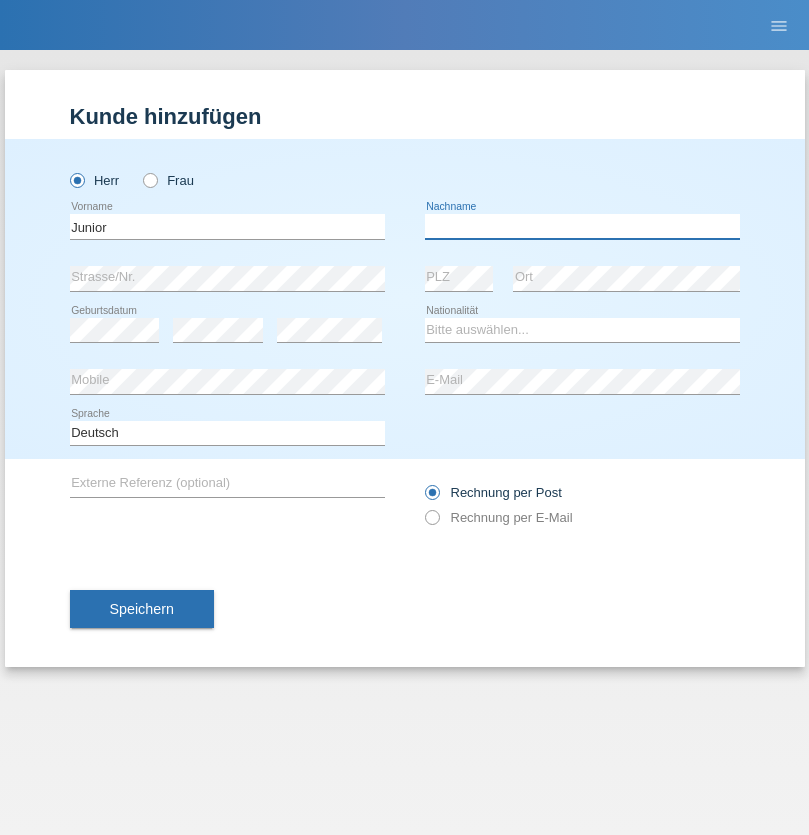 click at bounding box center [582, 226] 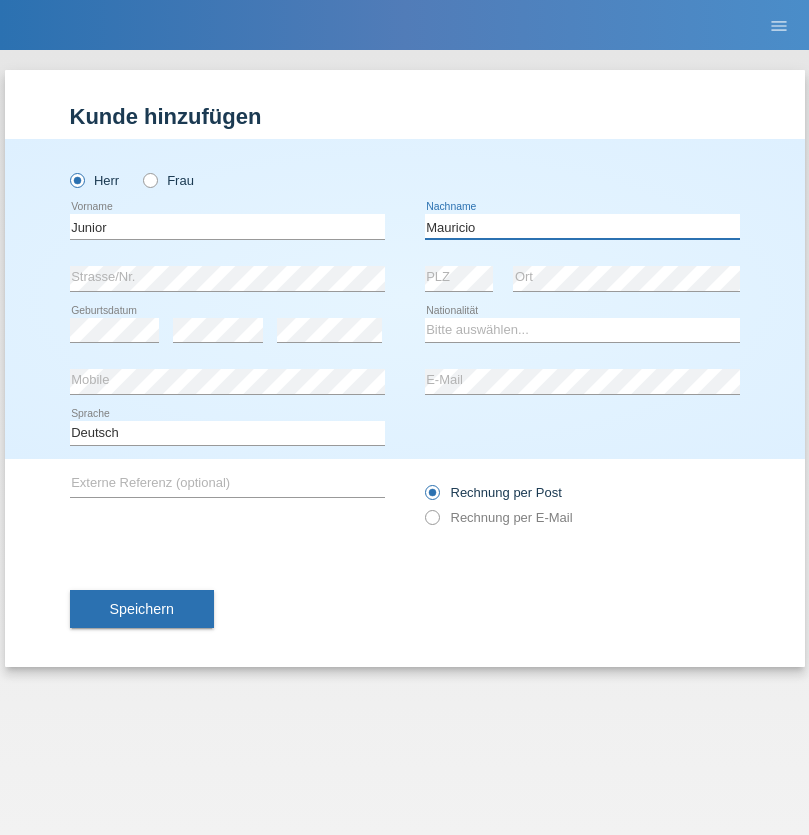 type on "Mauricio" 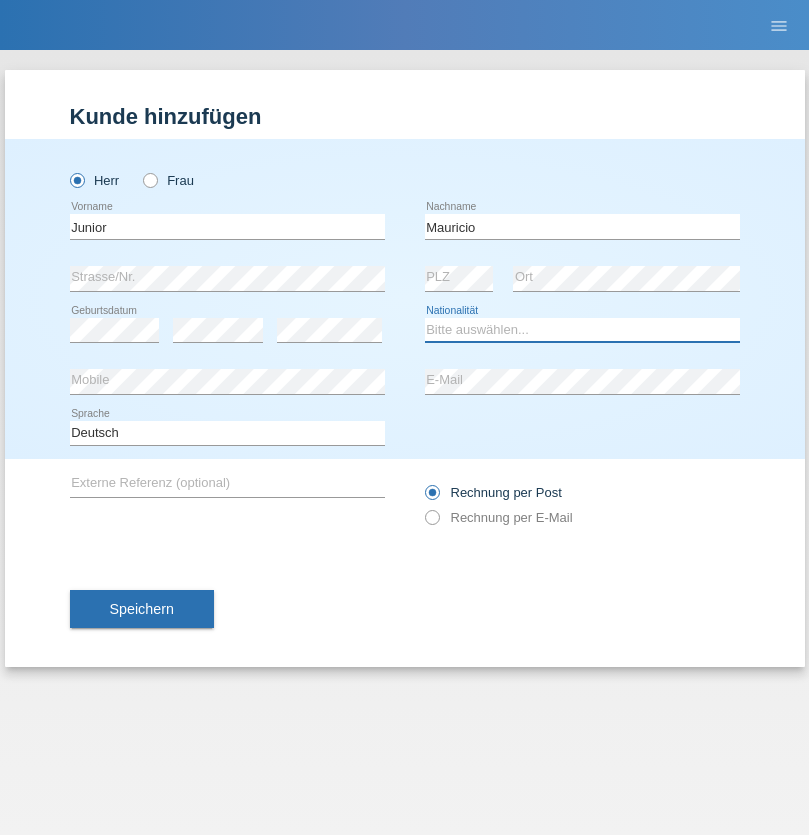 select on "CH" 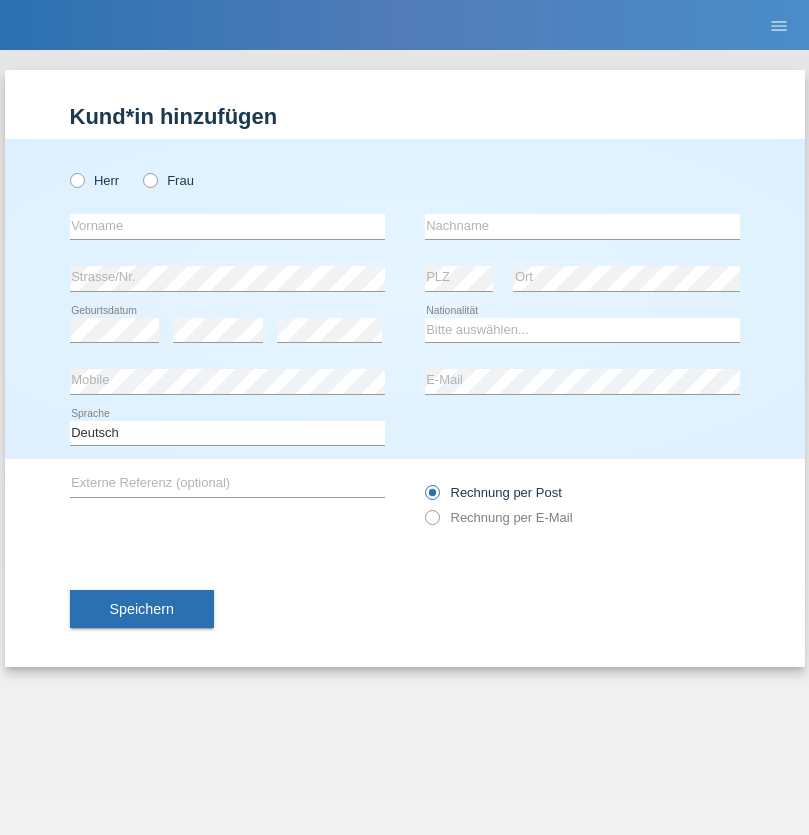 scroll, scrollTop: 0, scrollLeft: 0, axis: both 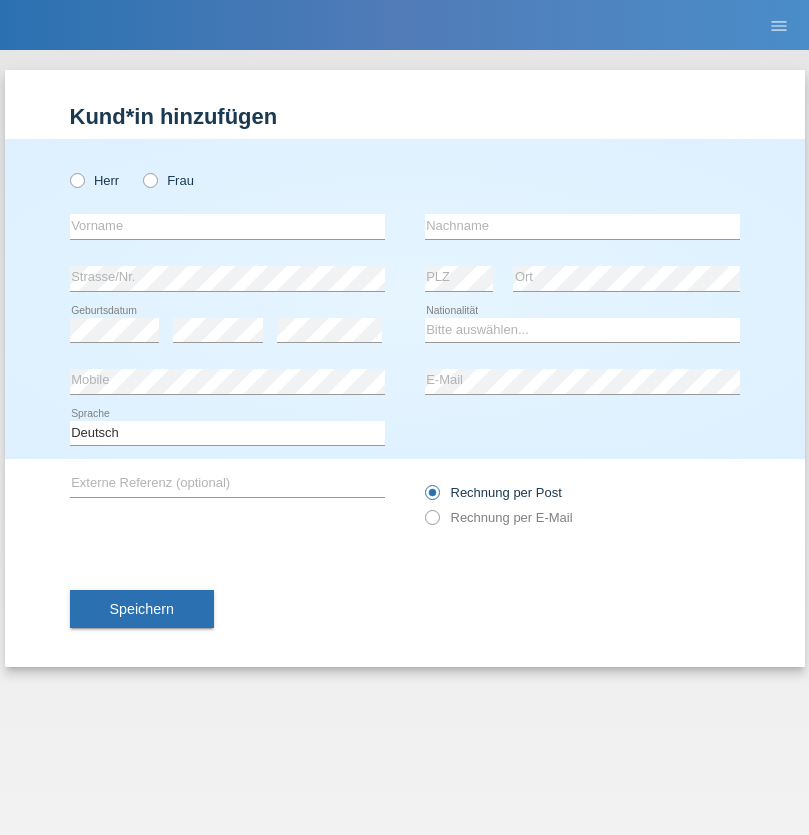 radio on "true" 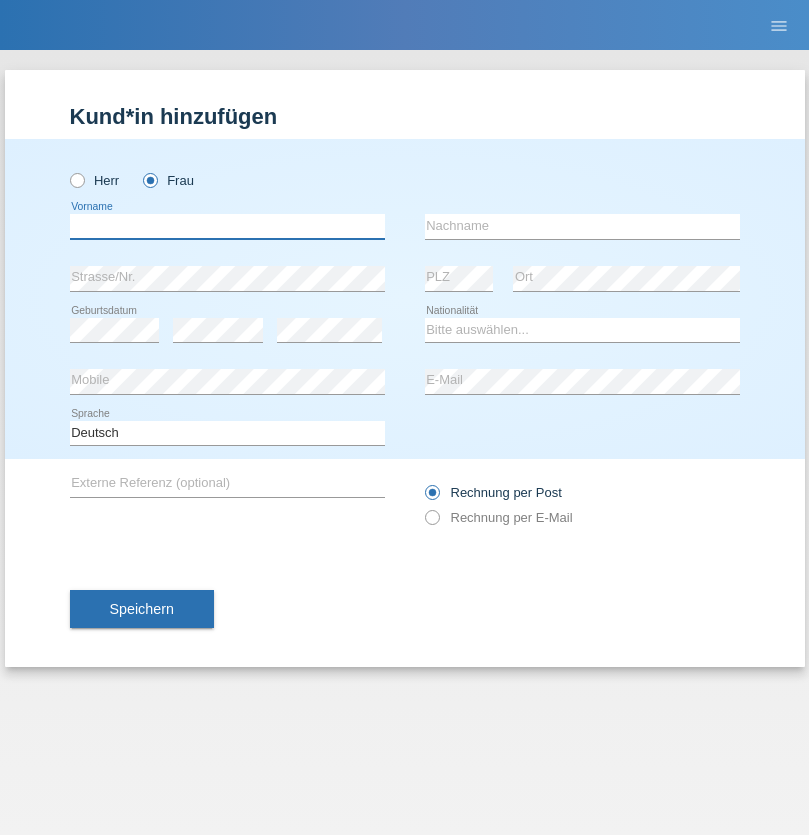 click at bounding box center (227, 226) 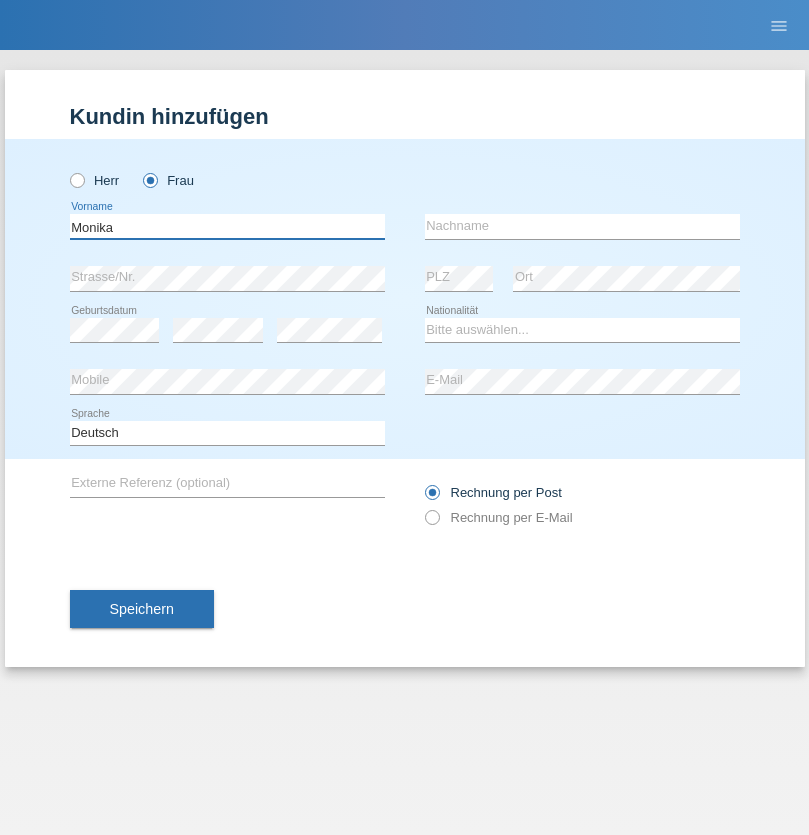 type on "Monika" 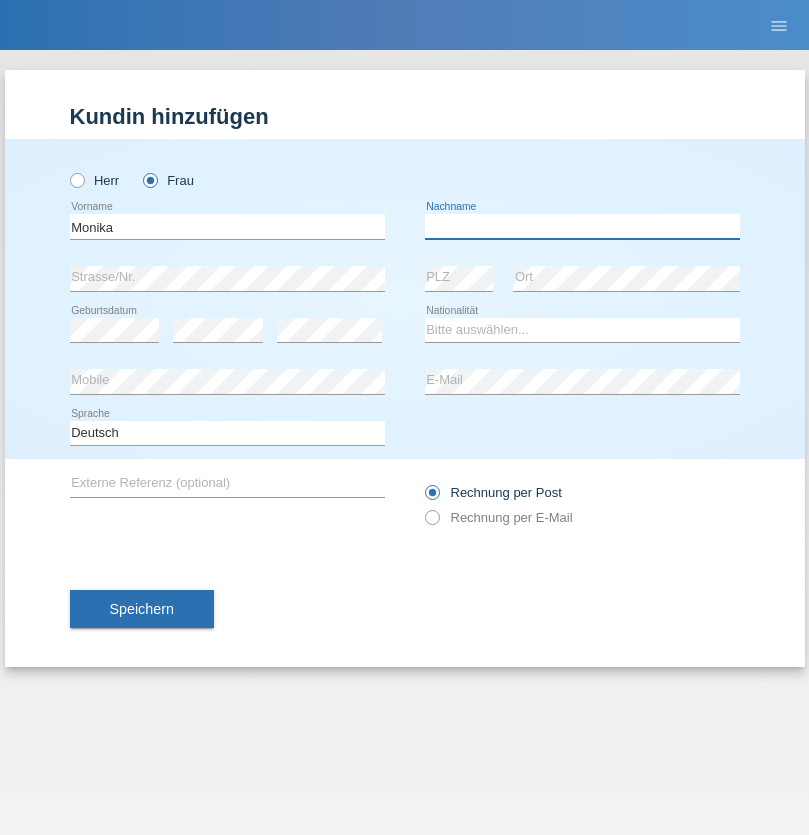click at bounding box center [582, 226] 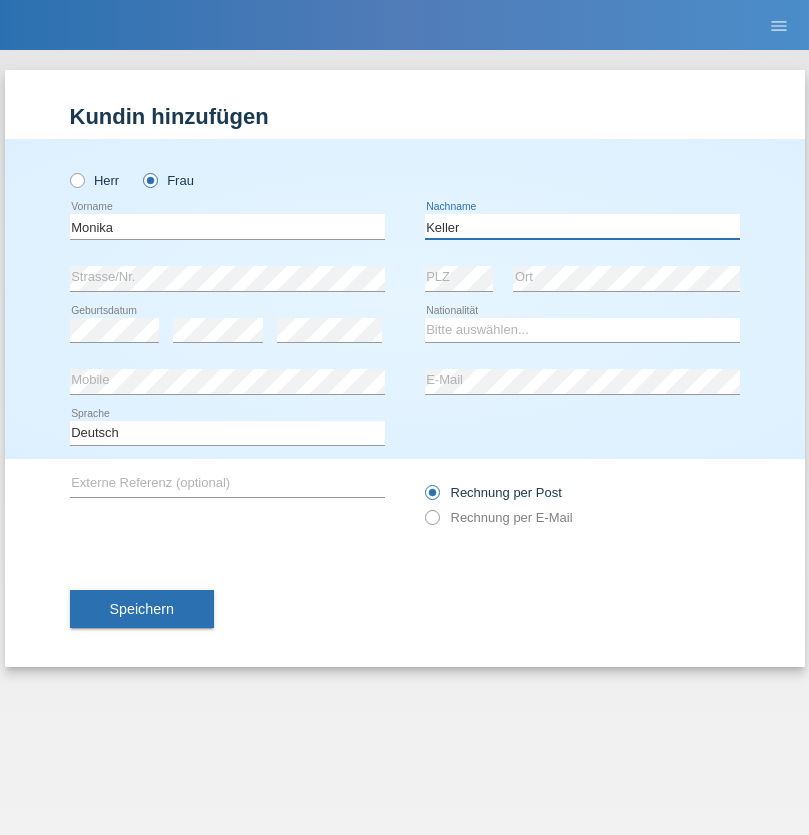 type on "Keller" 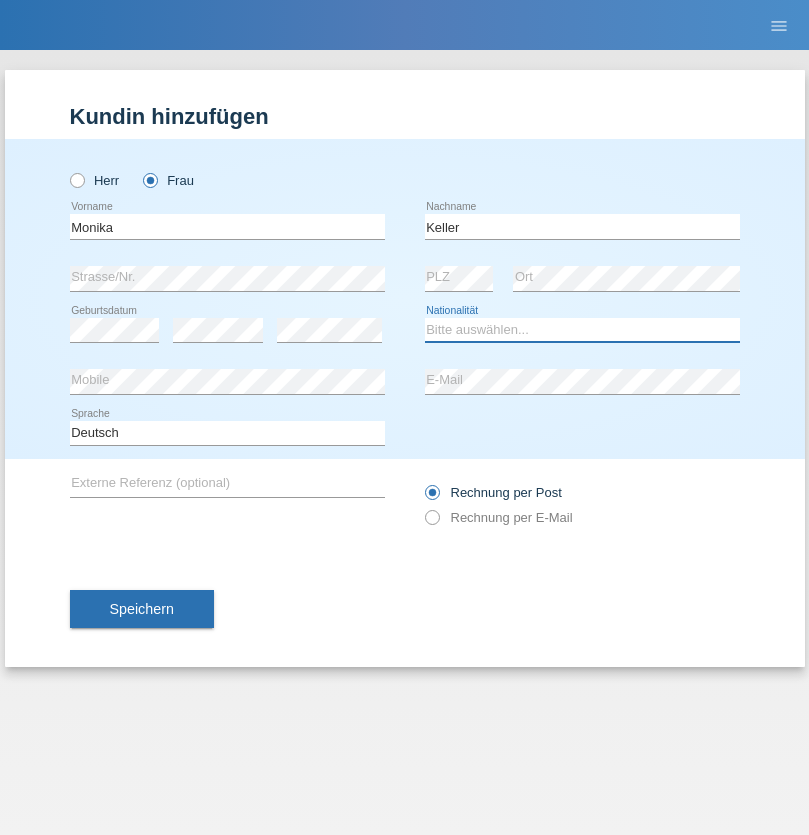 select on "CH" 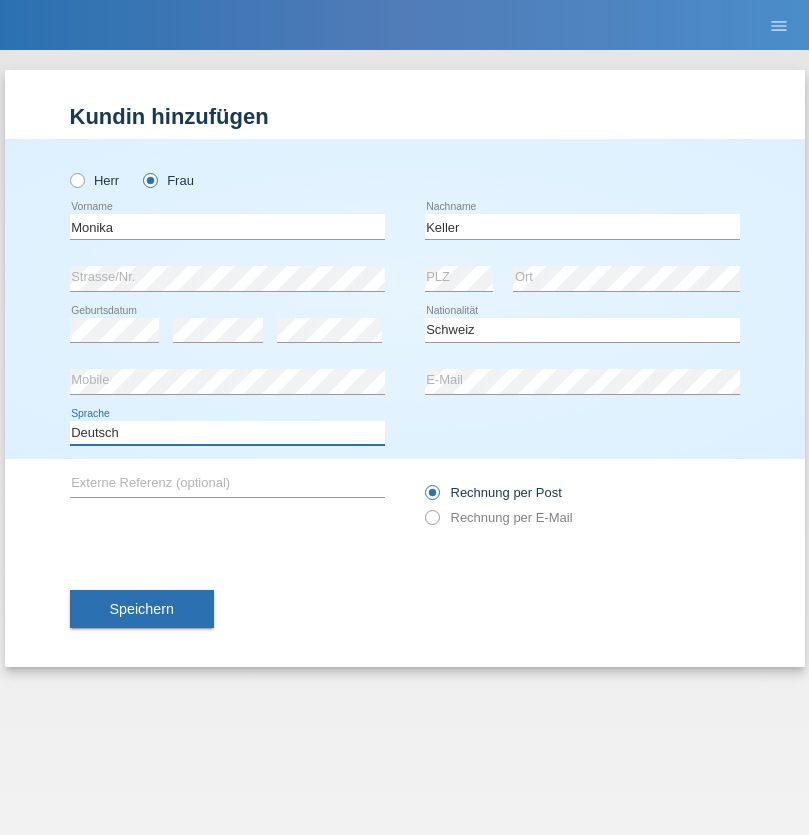 select on "en" 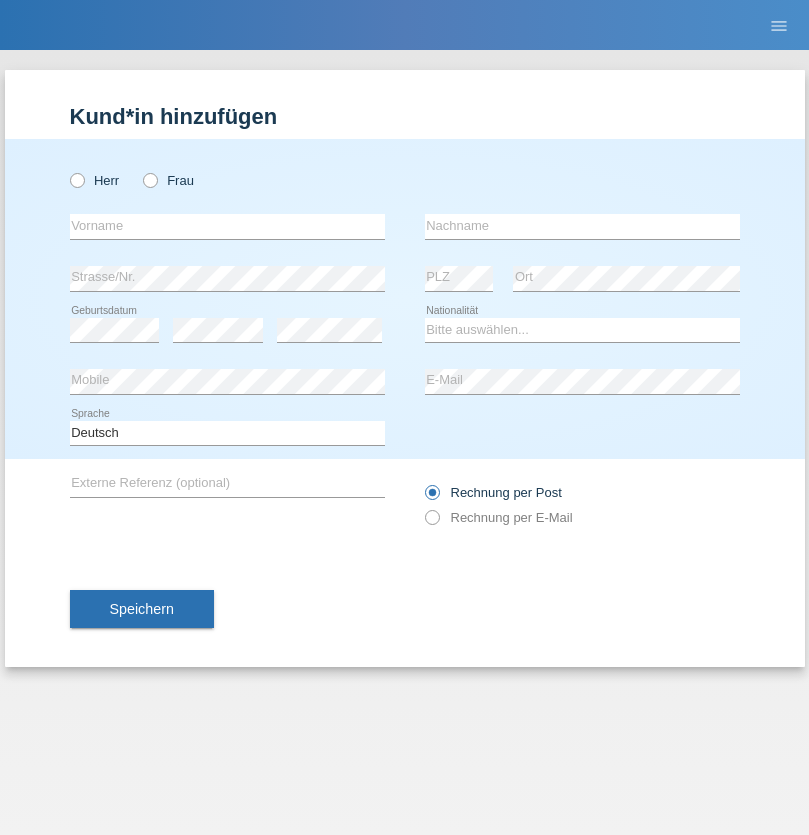 scroll, scrollTop: 0, scrollLeft: 0, axis: both 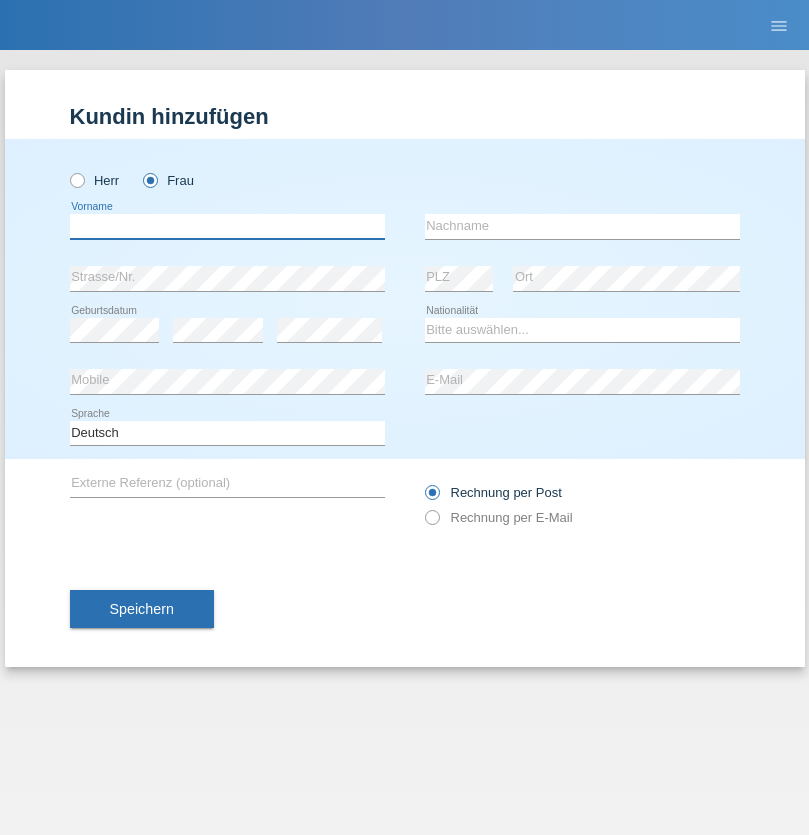 click at bounding box center (227, 226) 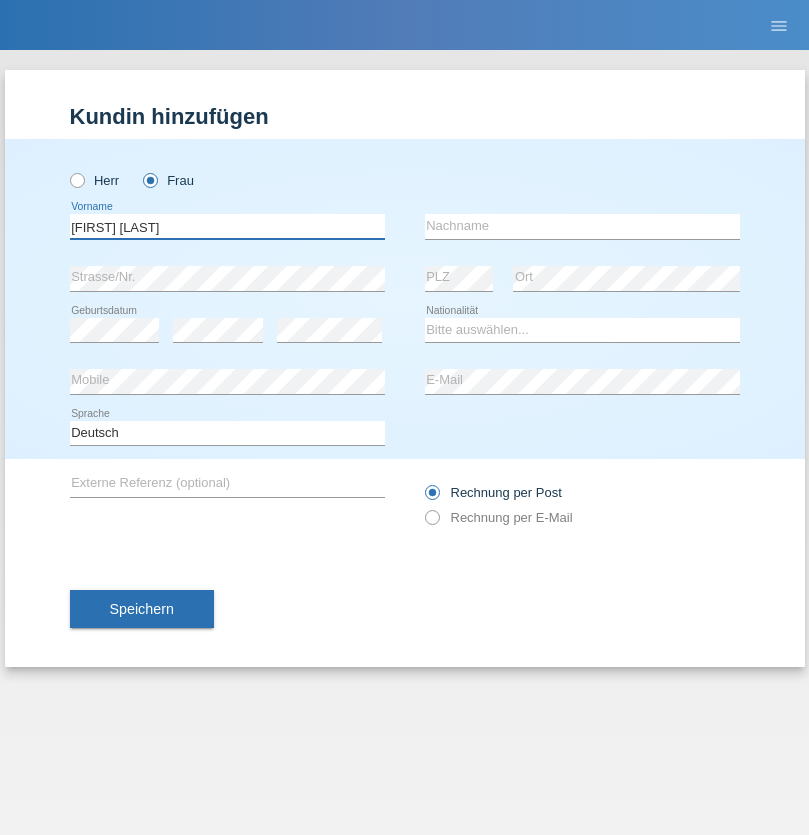 type on "Maria Fernanda" 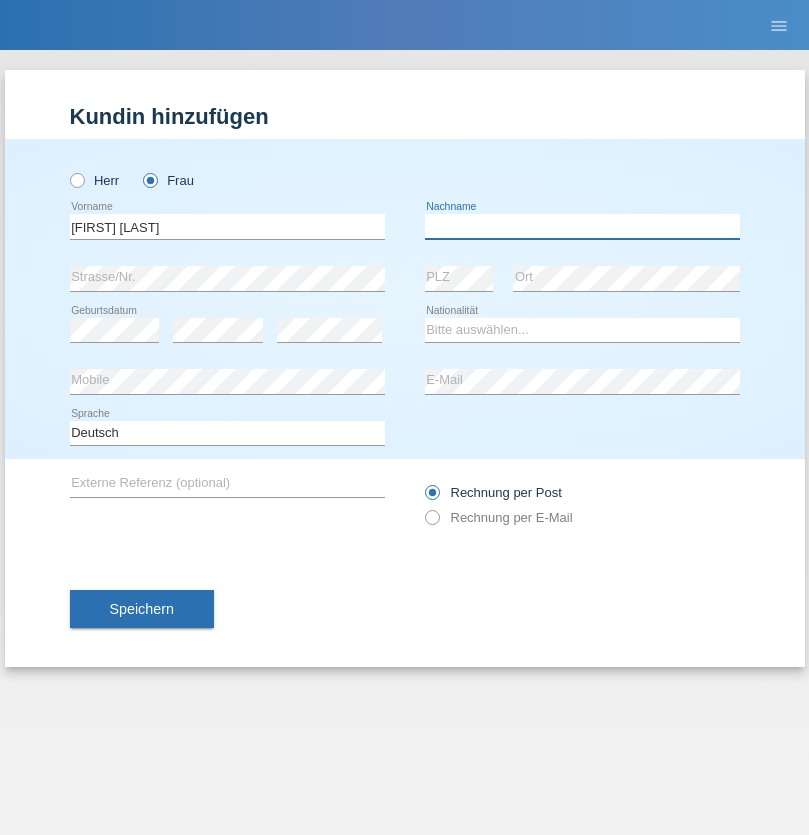 click at bounding box center (582, 226) 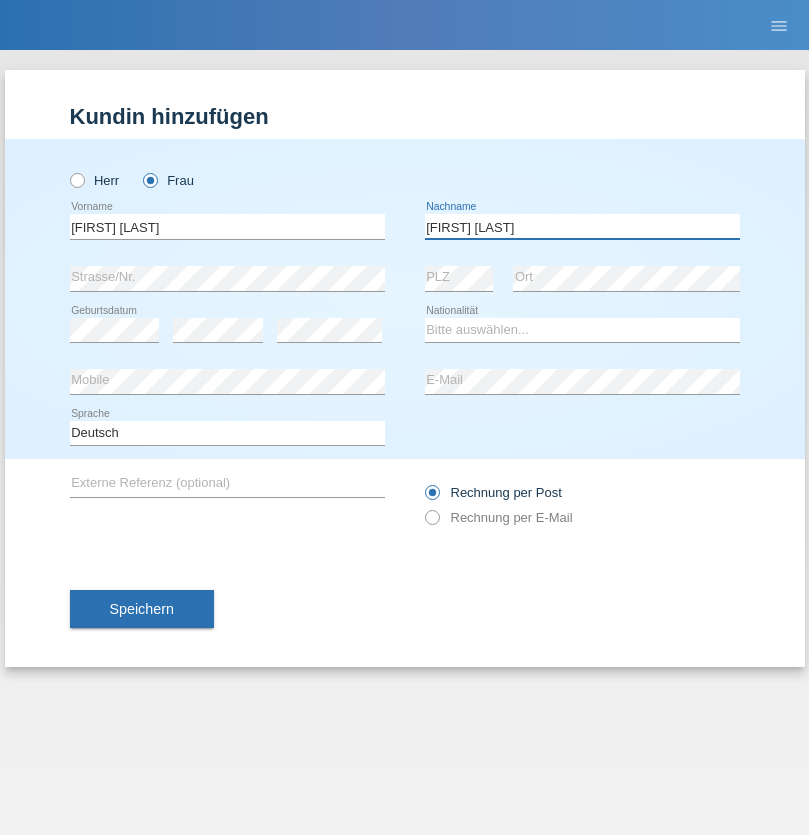 type on "Knusel Campillo" 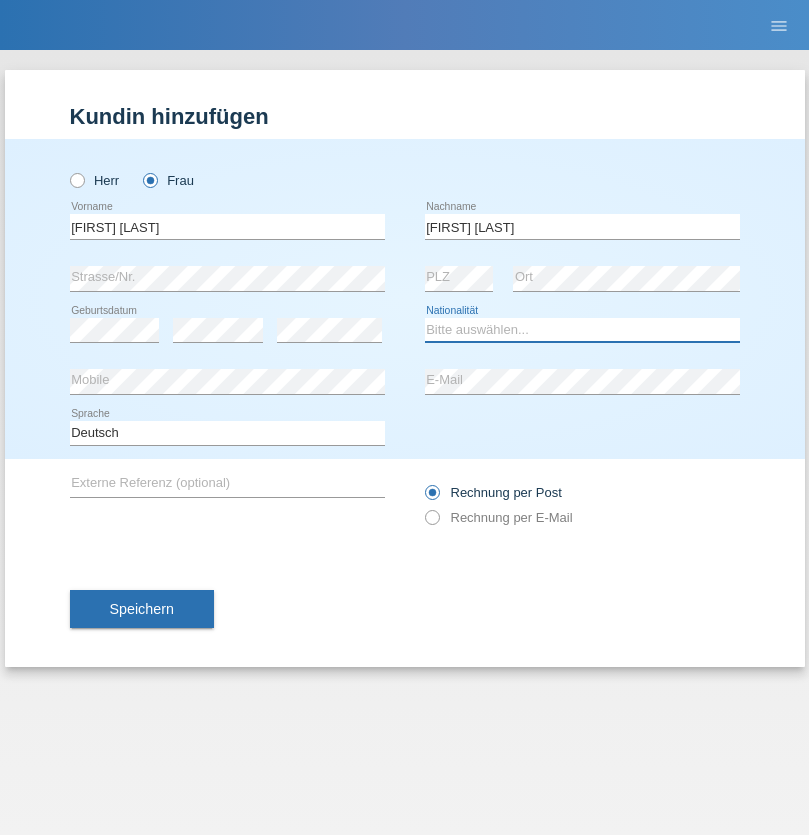 select on "CH" 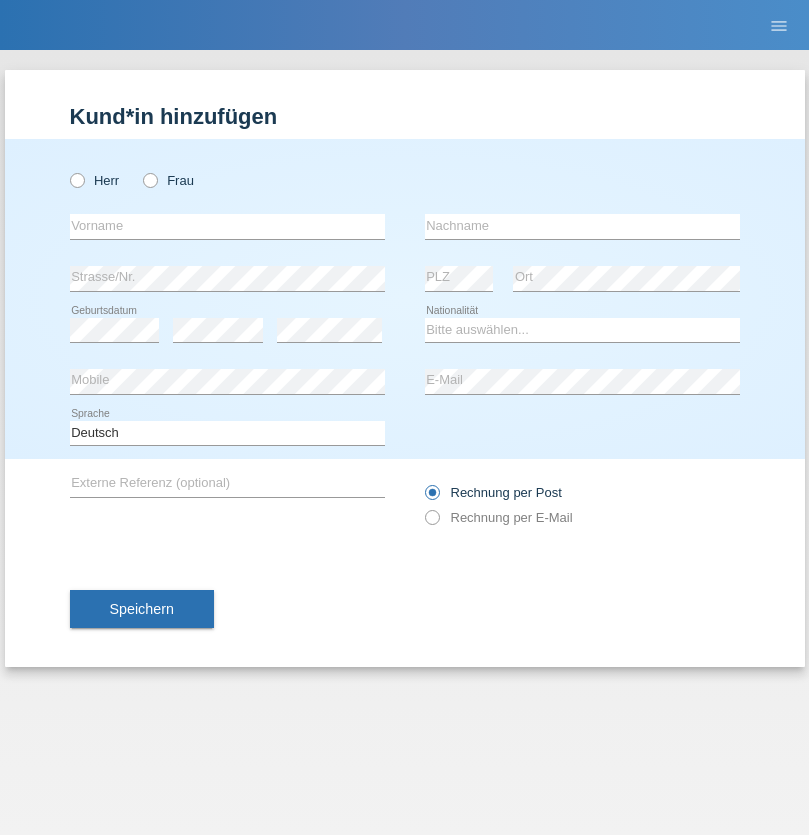 scroll, scrollTop: 0, scrollLeft: 0, axis: both 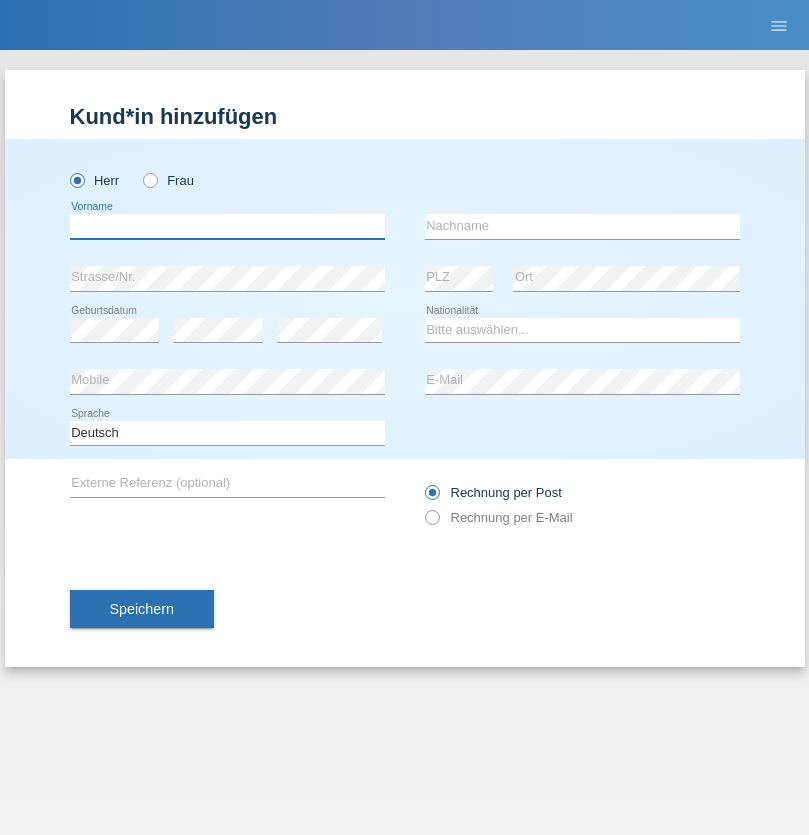click at bounding box center (227, 226) 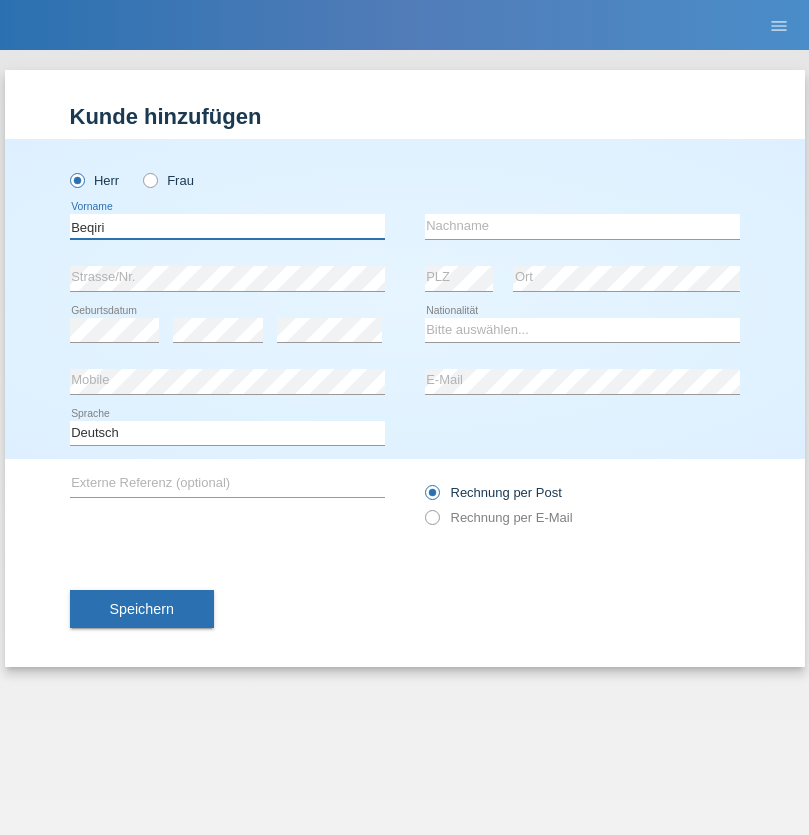 type on "Beqiri" 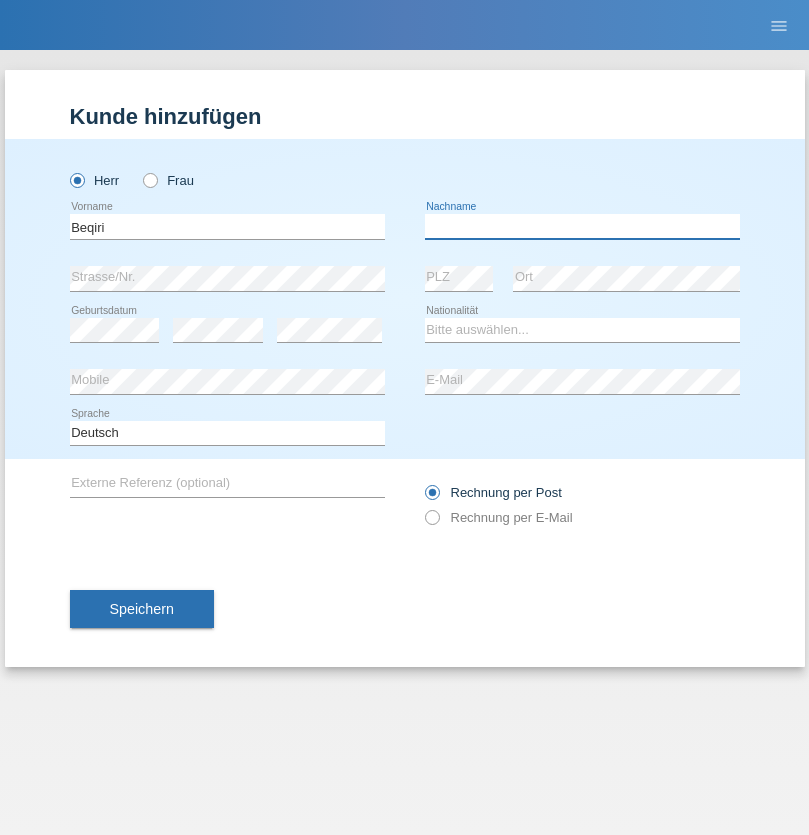 click at bounding box center [582, 226] 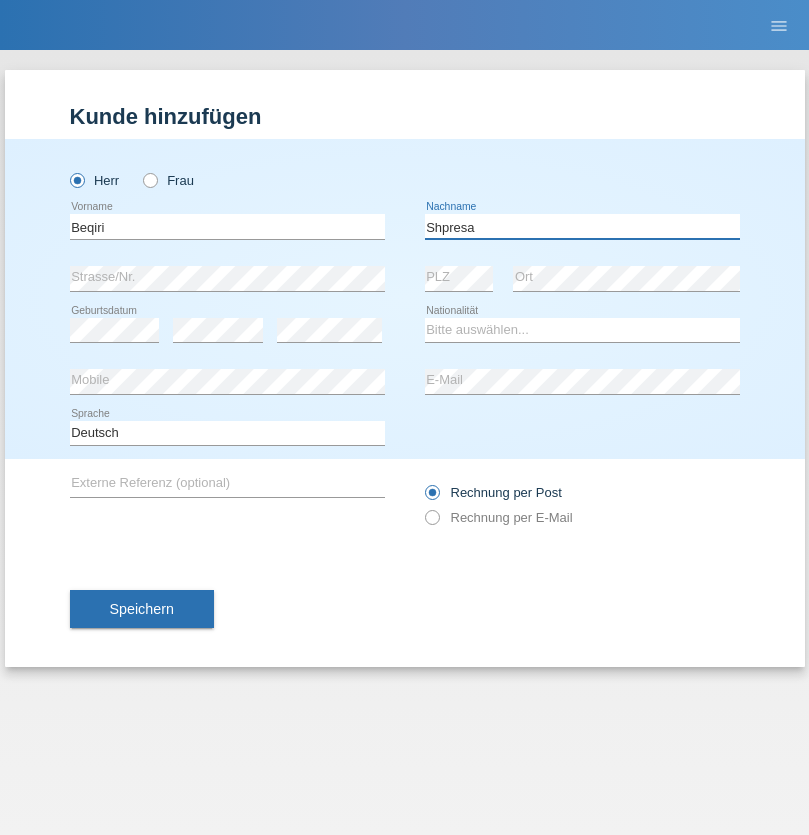 type on "Shpresa" 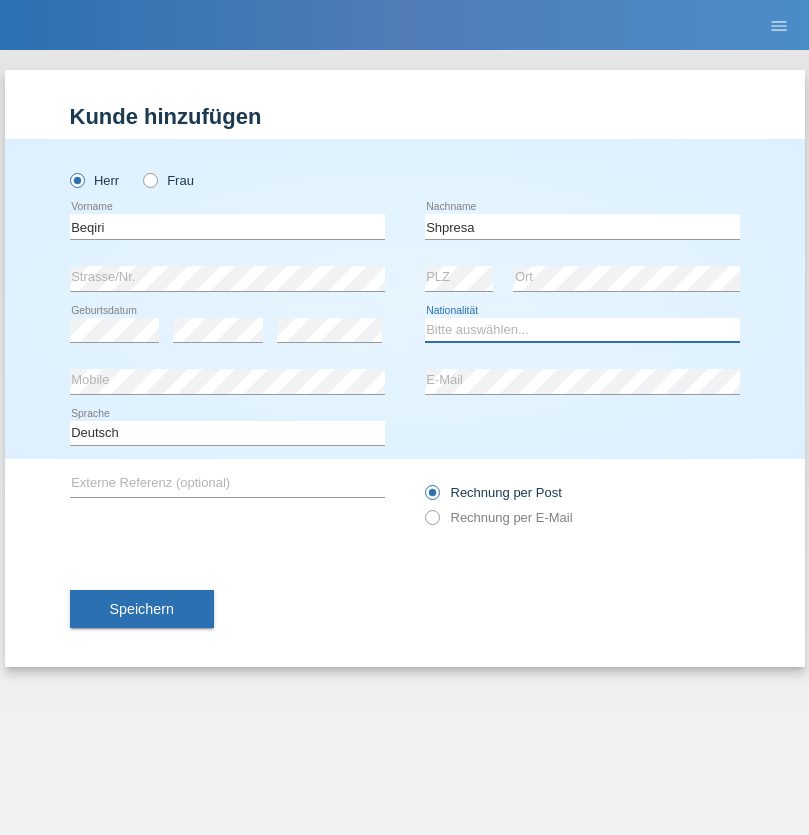 select on "XK" 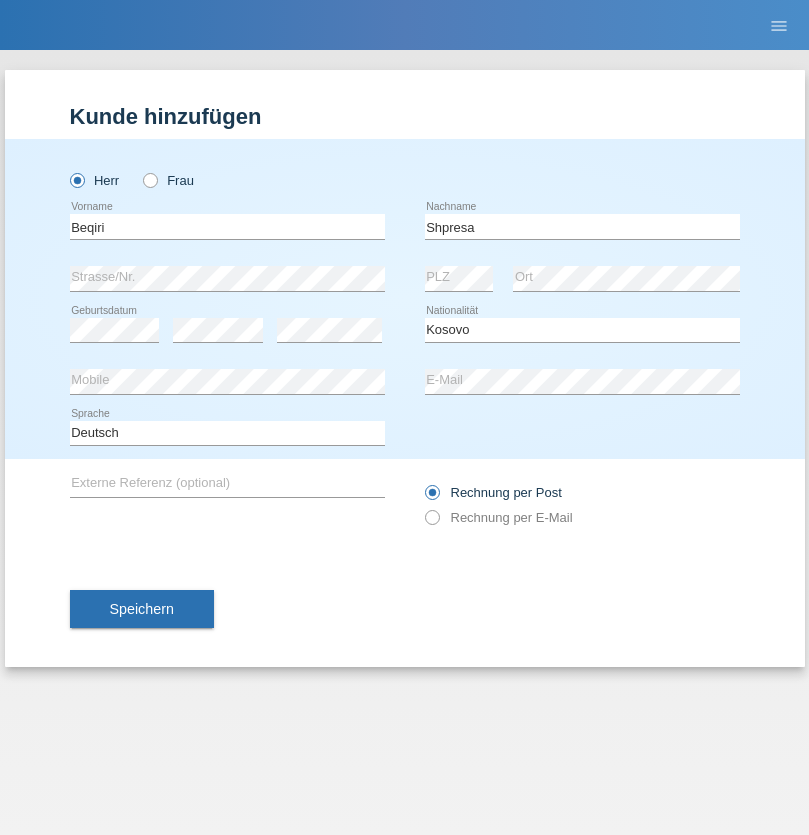 select on "C" 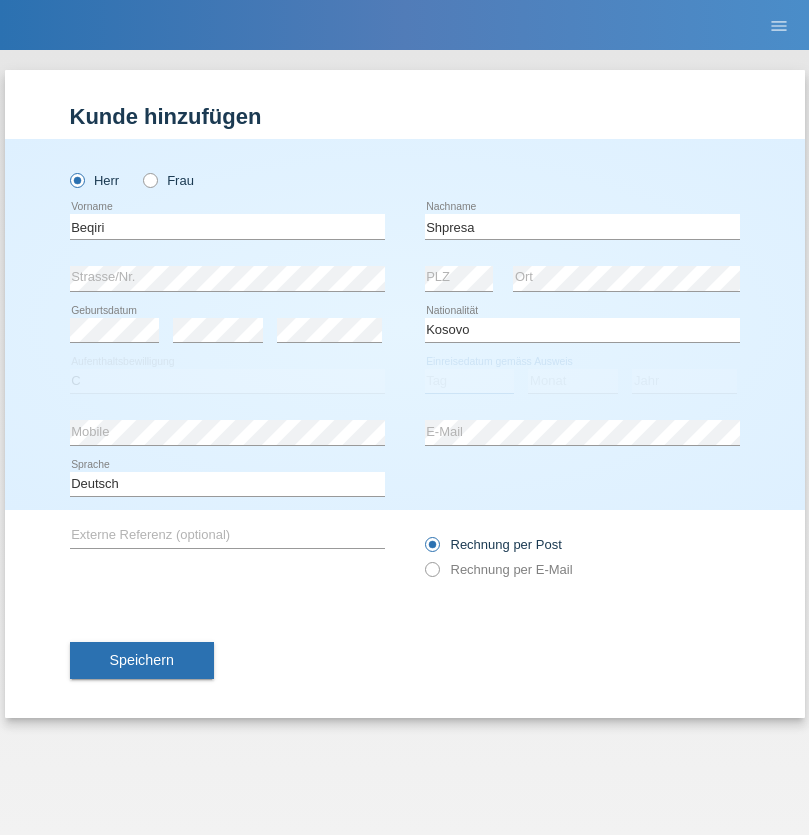 select on "08" 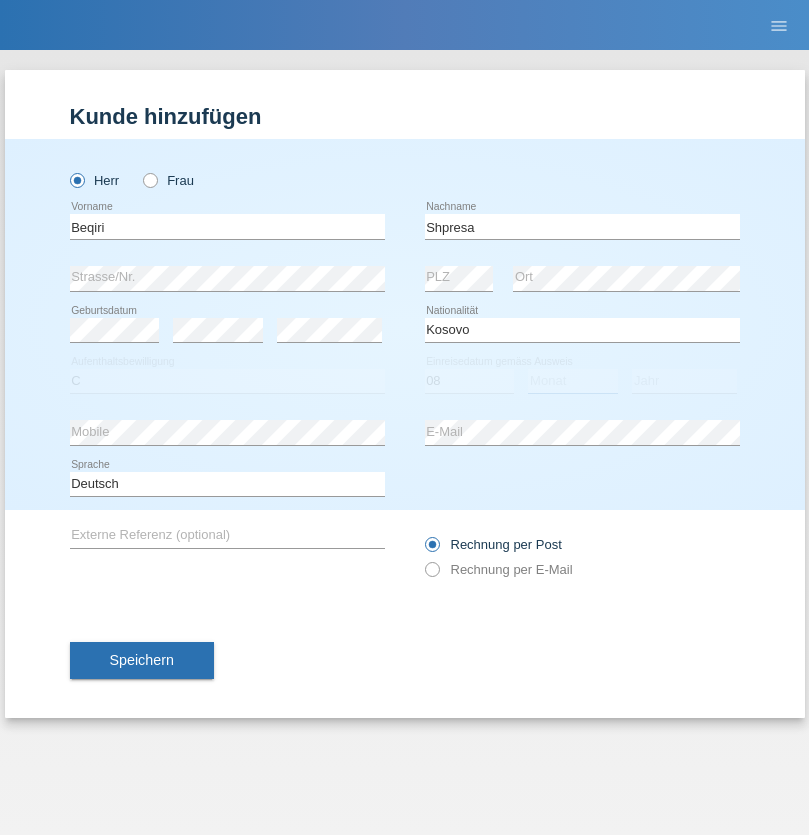 select on "02" 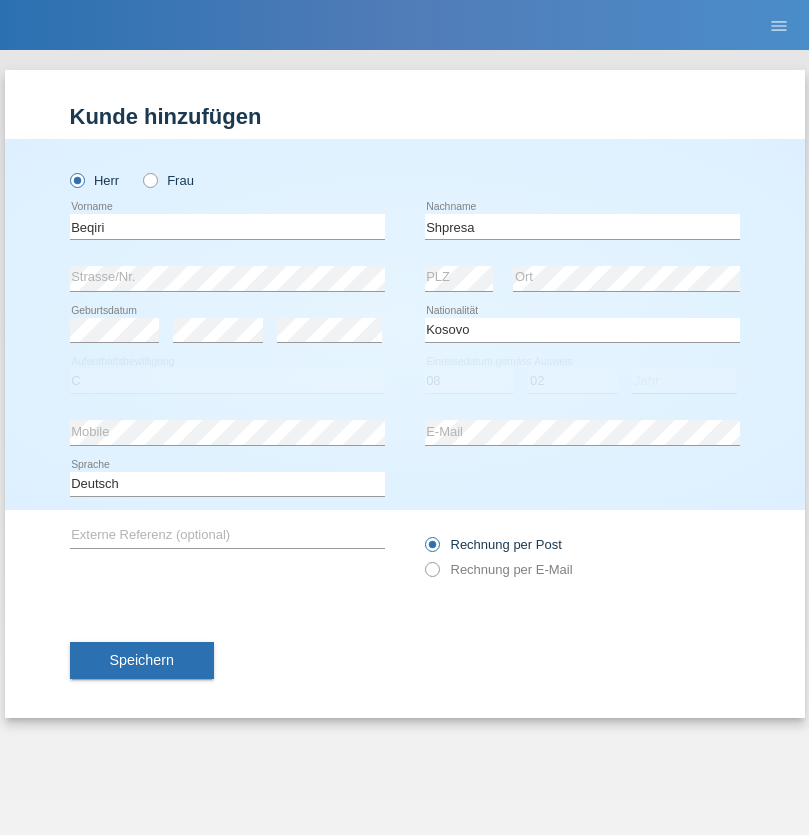 select on "1979" 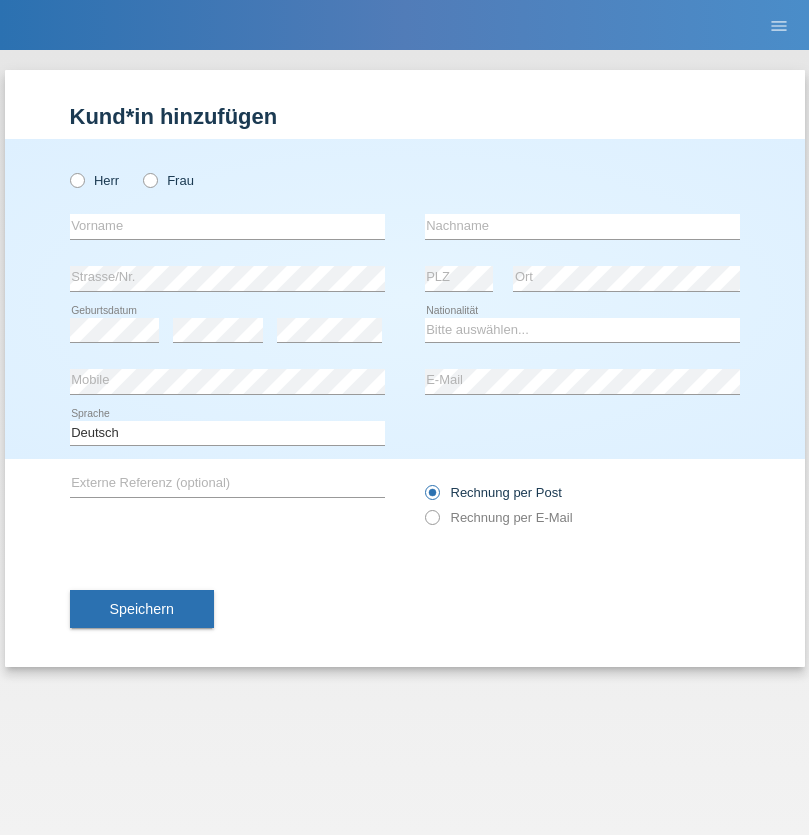 scroll, scrollTop: 0, scrollLeft: 0, axis: both 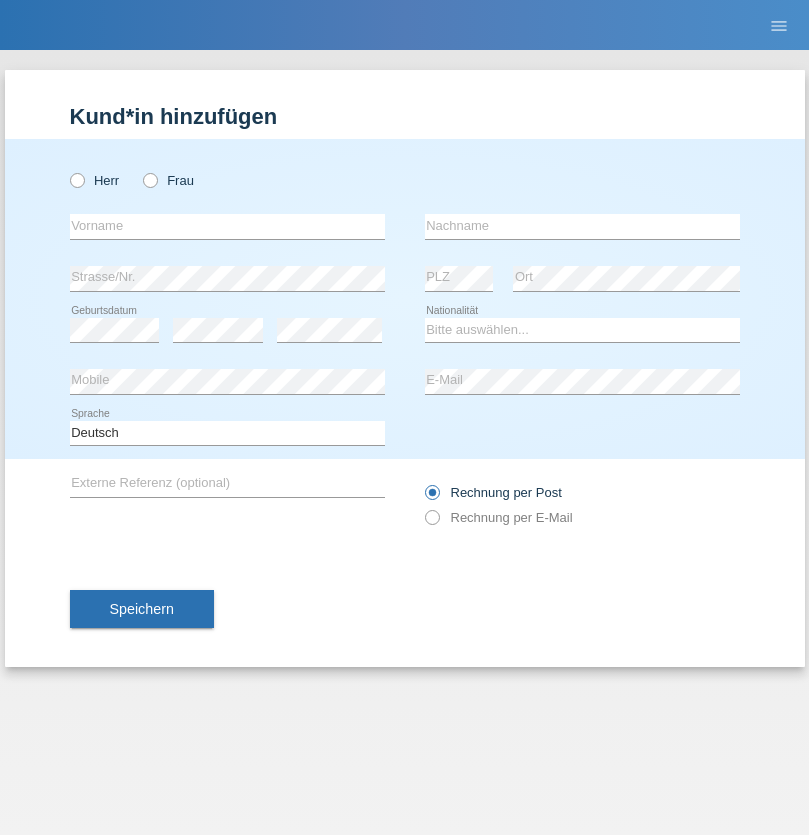 radio on "true" 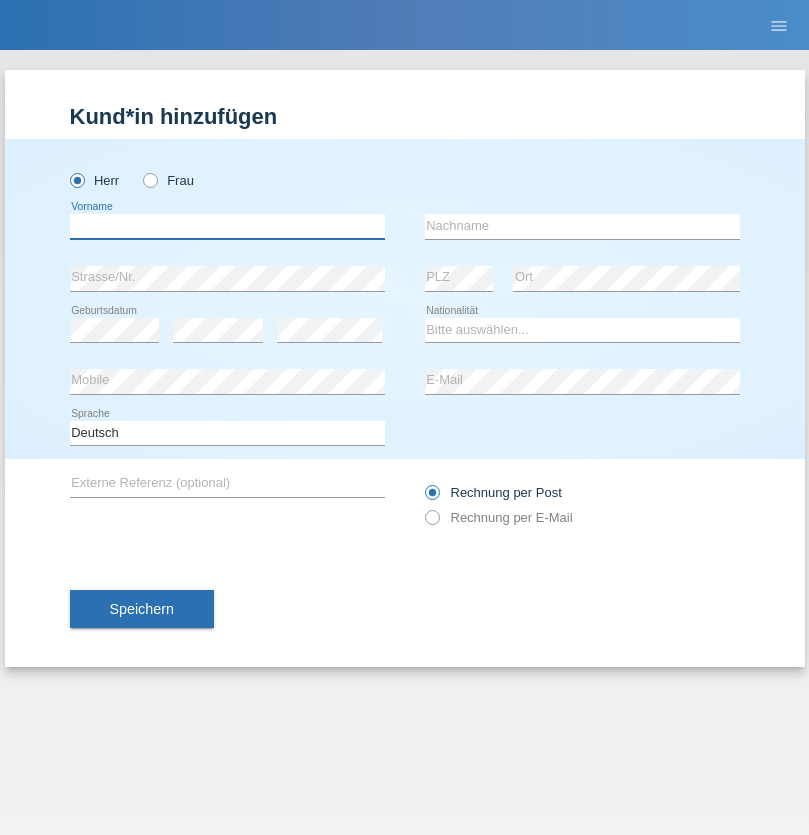 click at bounding box center [227, 226] 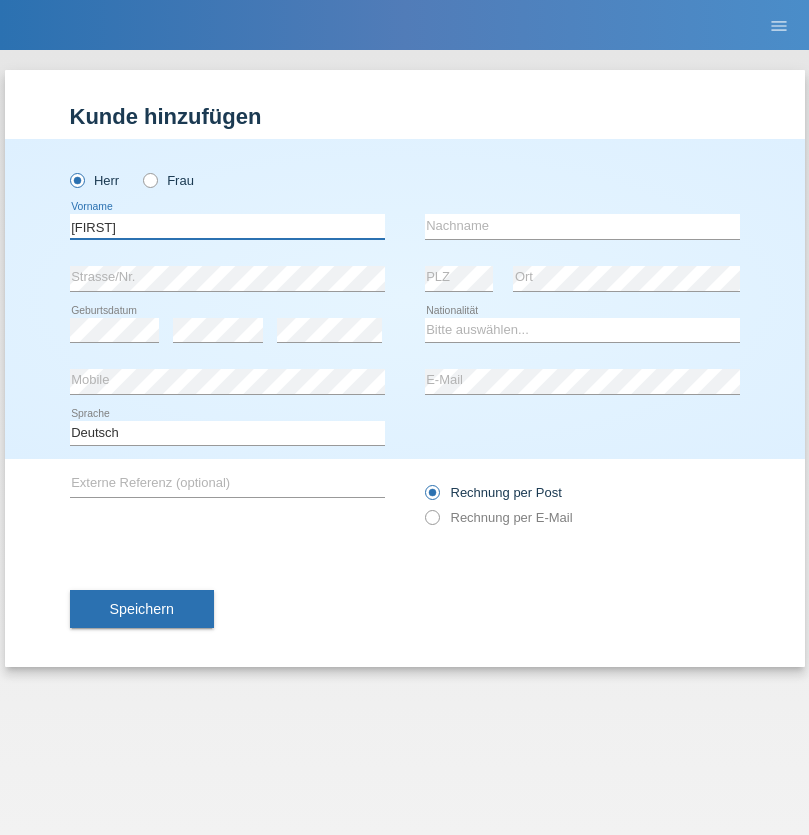 type on "[FIRST]" 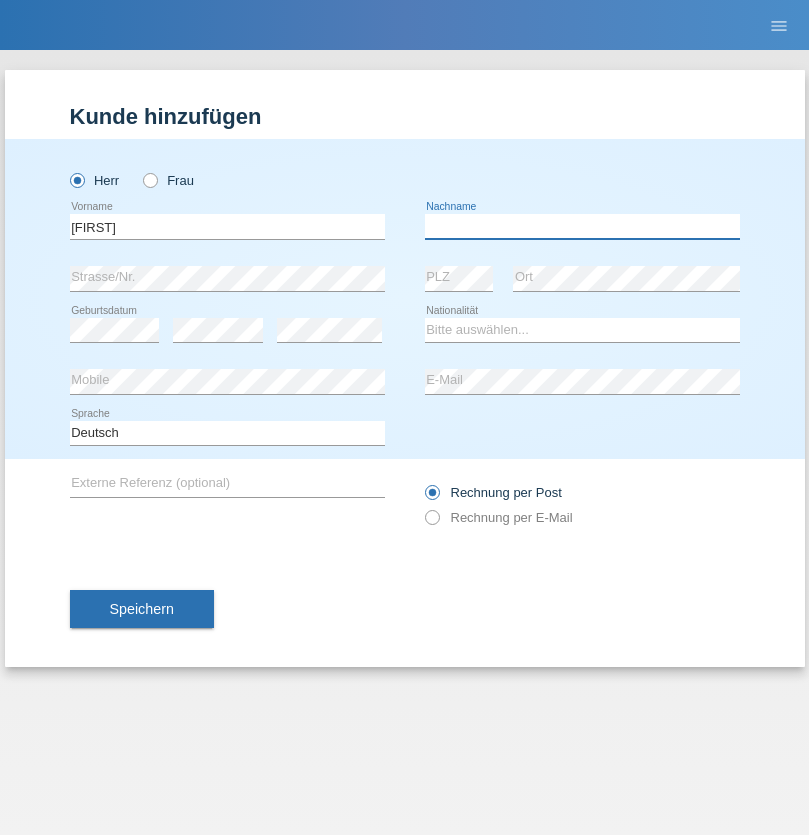 click at bounding box center [582, 226] 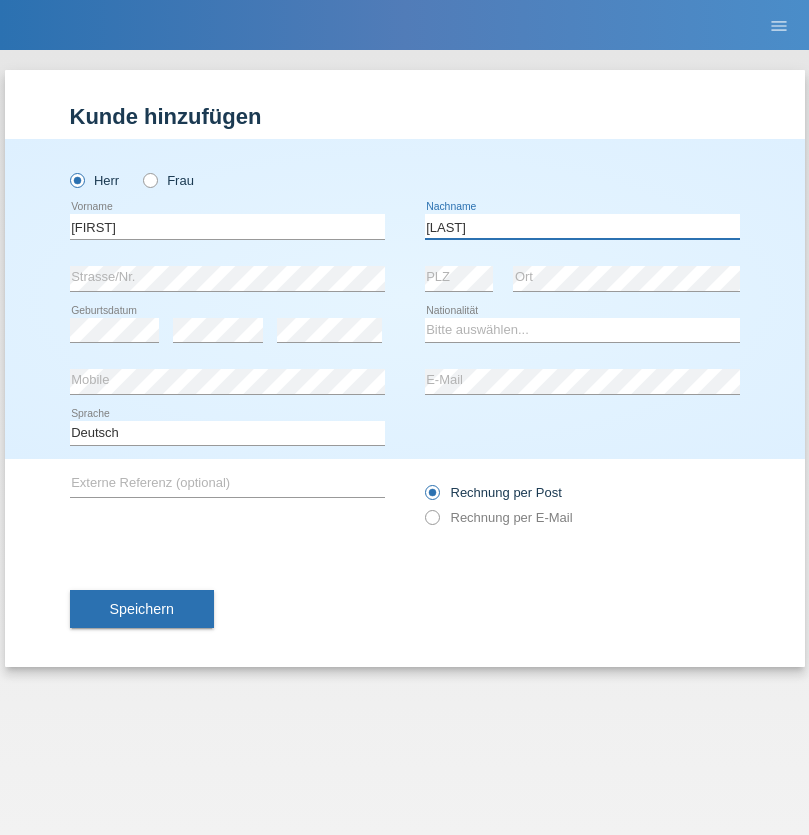 type on "[LAST]" 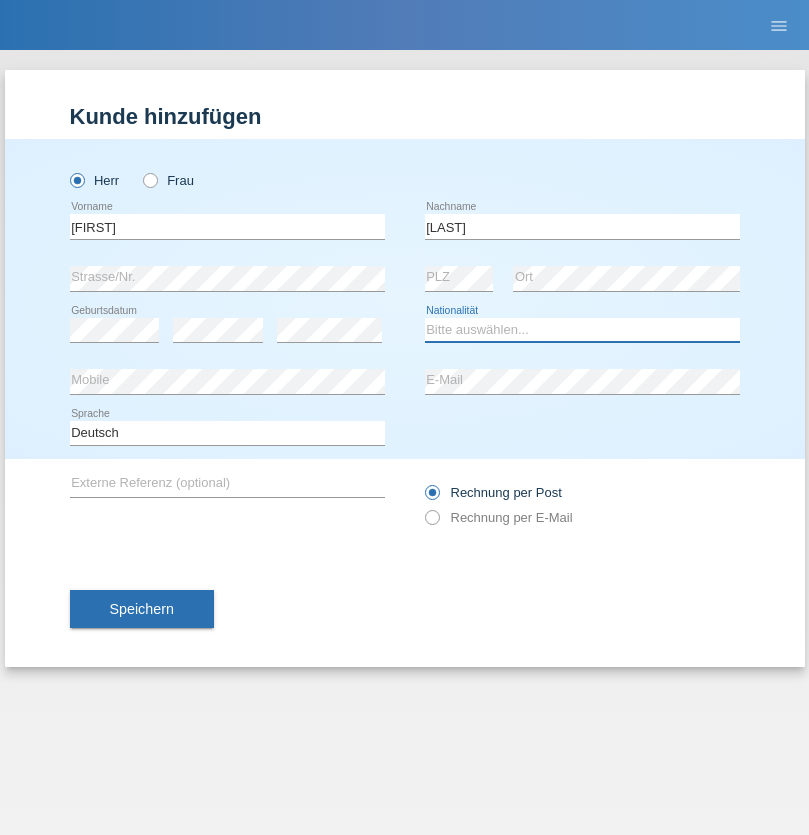 select on "CH" 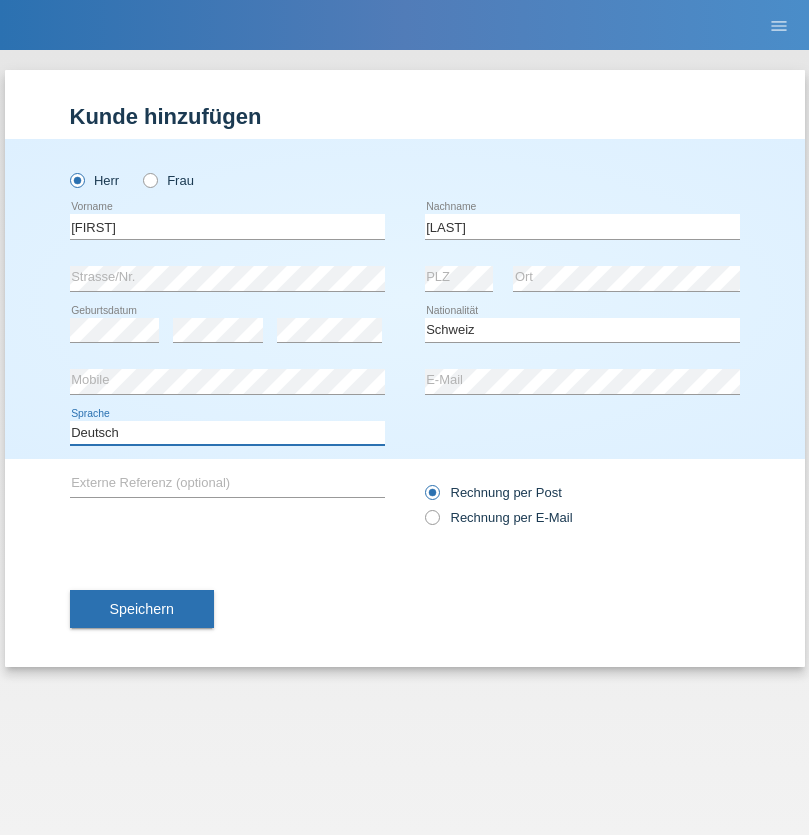 select on "en" 